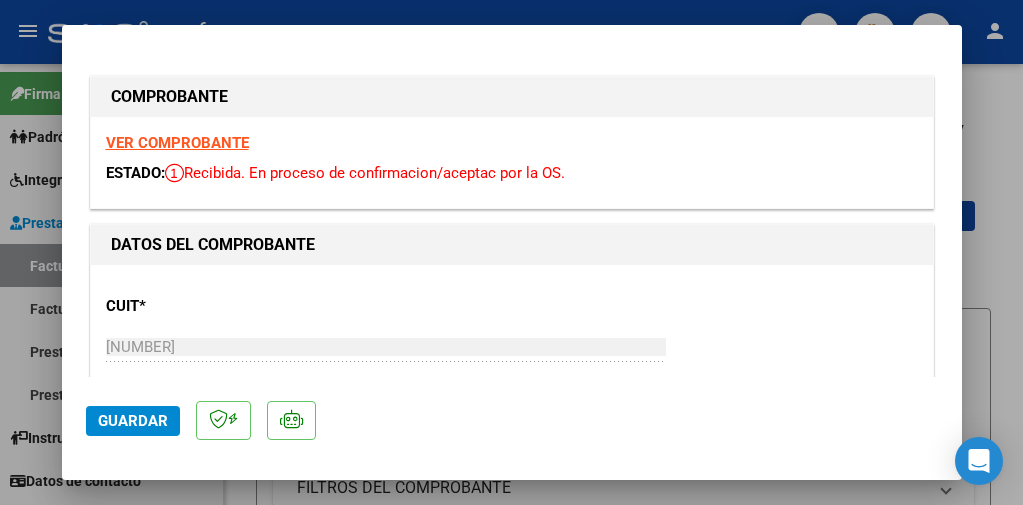scroll, scrollTop: 0, scrollLeft: 0, axis: both 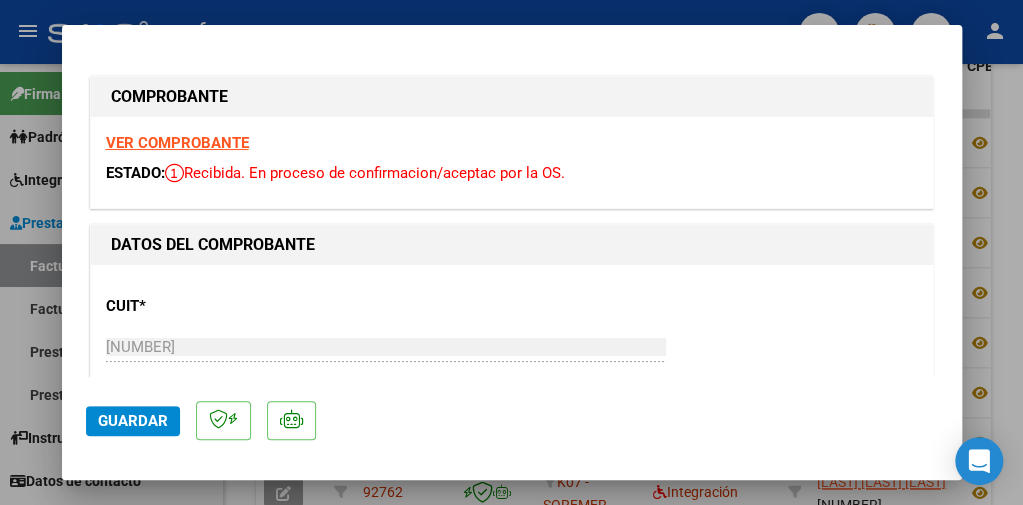 click at bounding box center [511, 252] 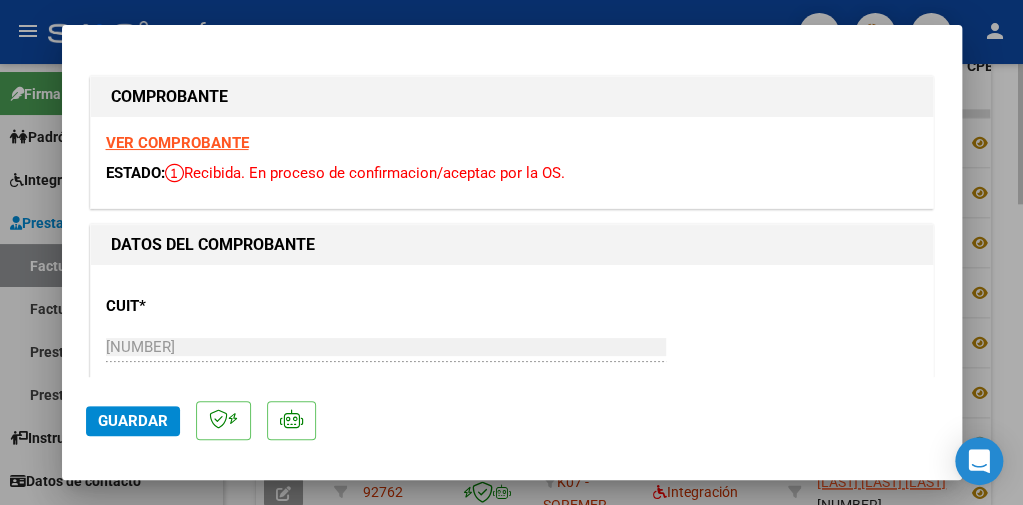 type 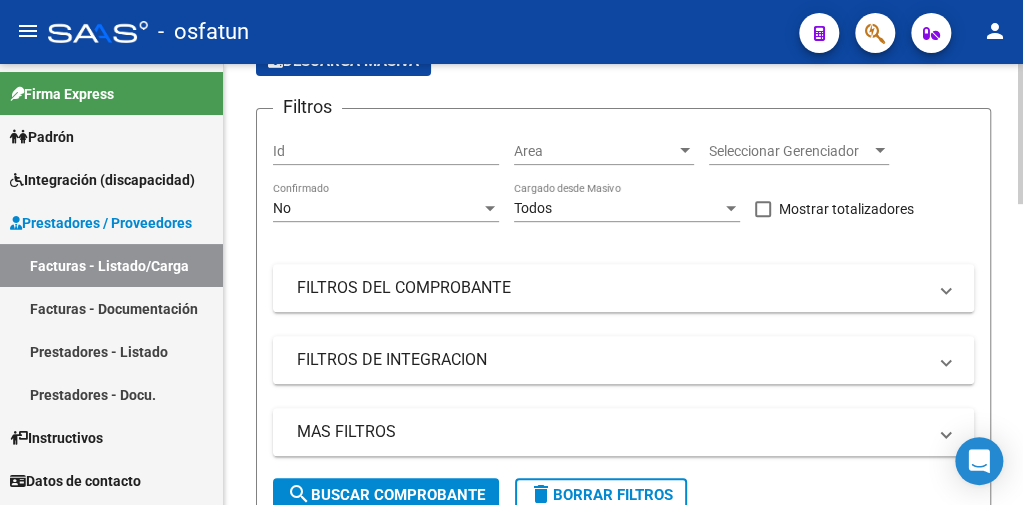 scroll, scrollTop: 0, scrollLeft: 0, axis: both 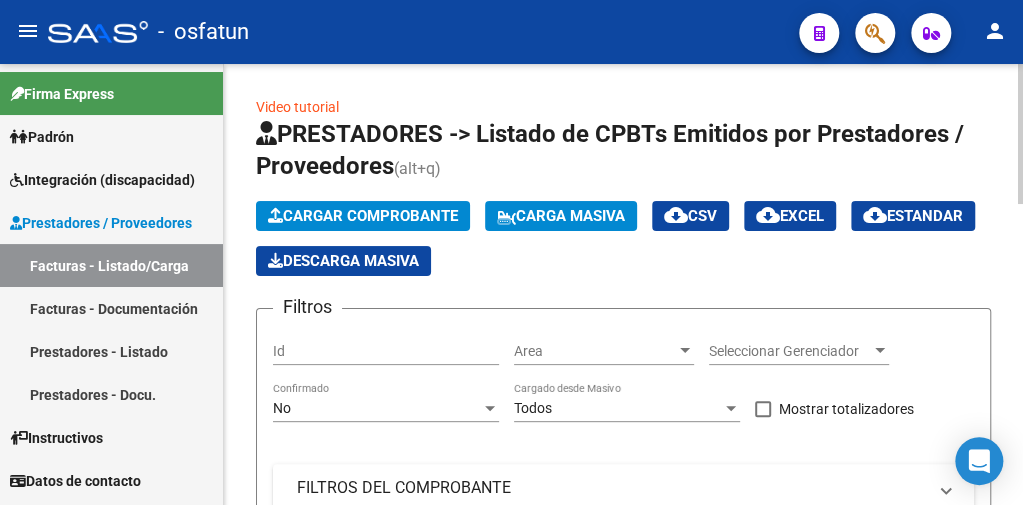 click on "Cargar Comprobante" 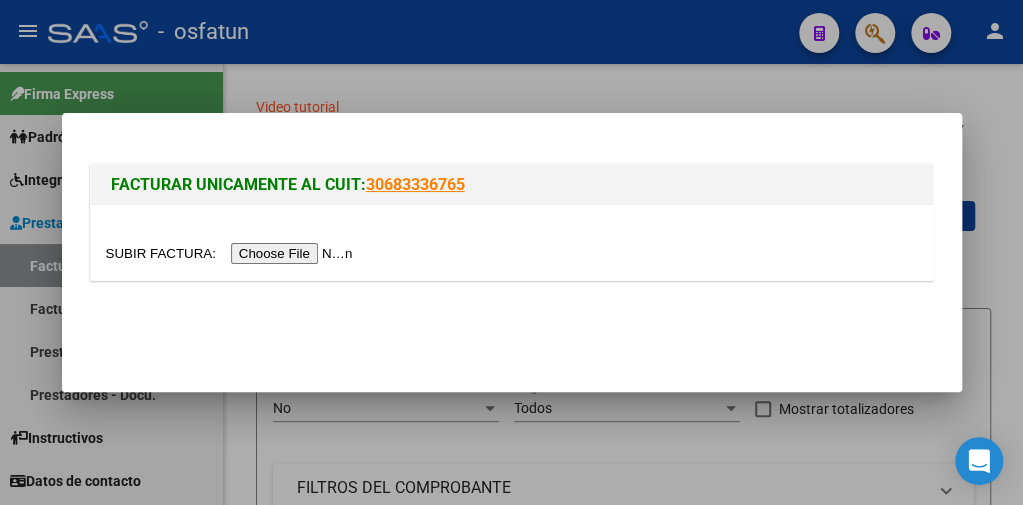 click at bounding box center [232, 253] 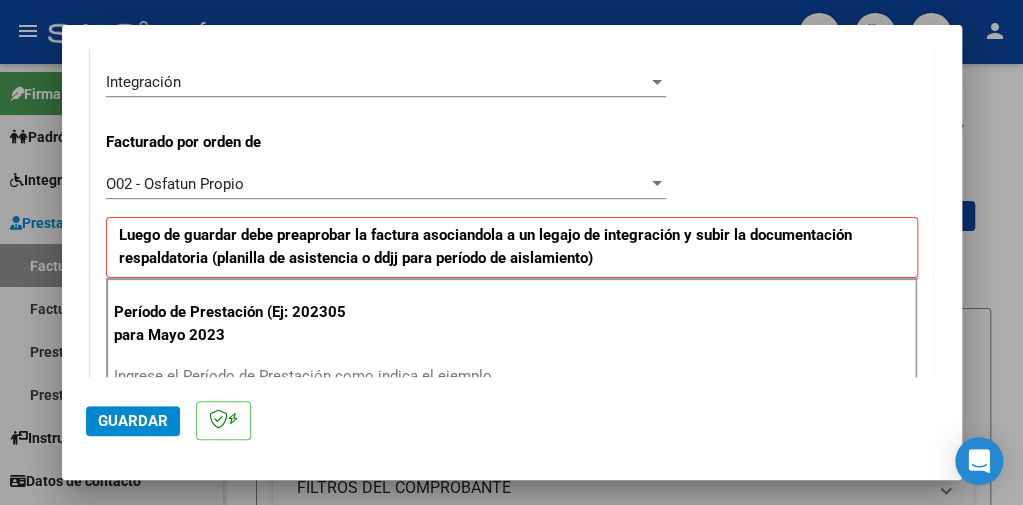 scroll, scrollTop: 500, scrollLeft: 0, axis: vertical 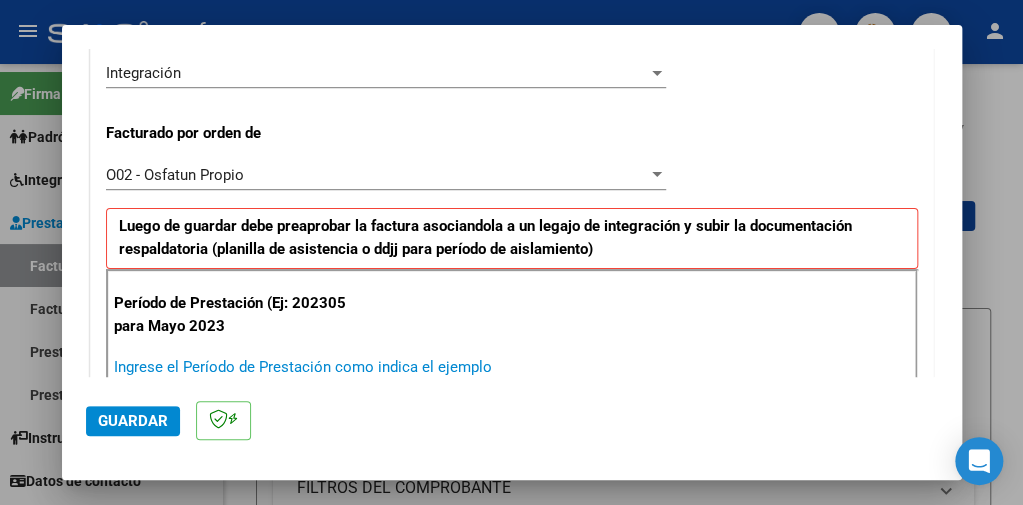 click on "Ingrese el Período de Prestación como indica el ejemplo" at bounding box center (388, 367) 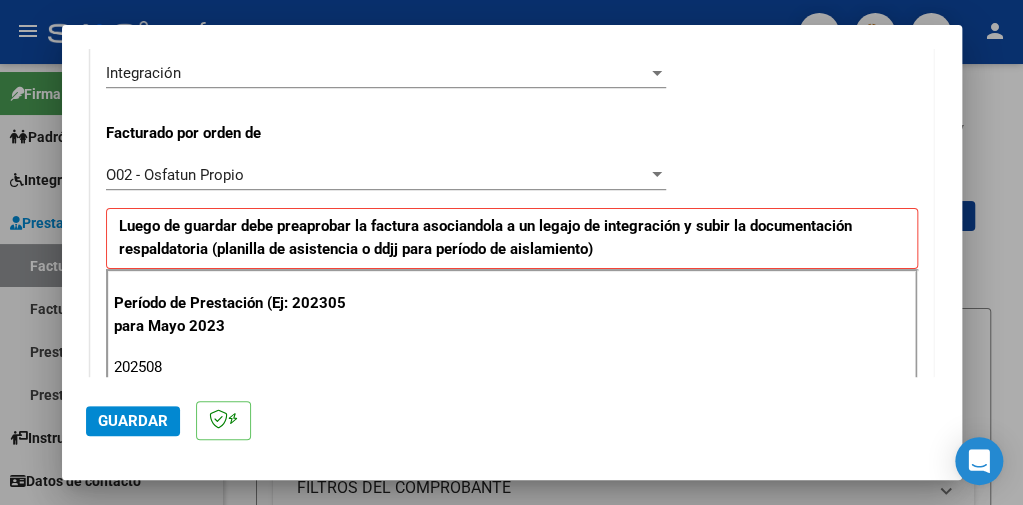 type on "202508" 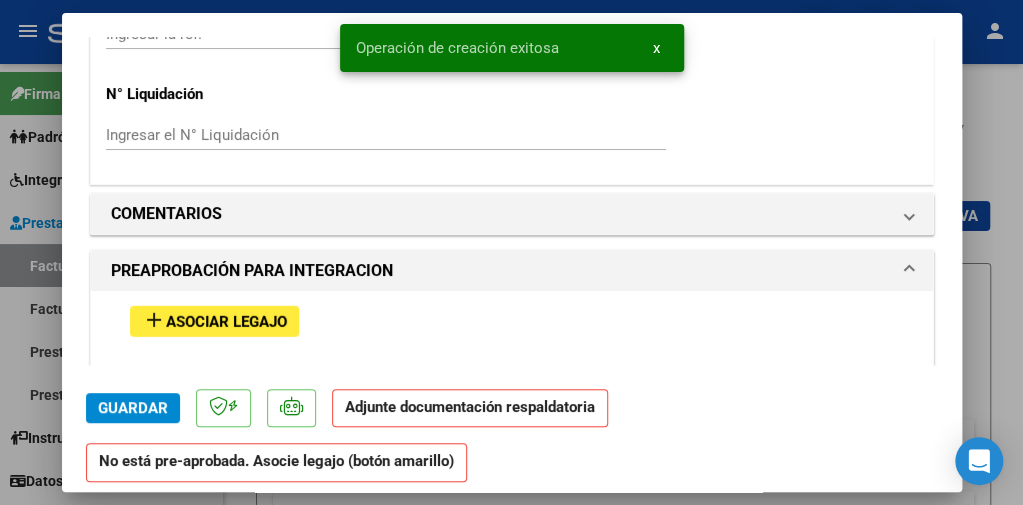 scroll, scrollTop: 2100, scrollLeft: 0, axis: vertical 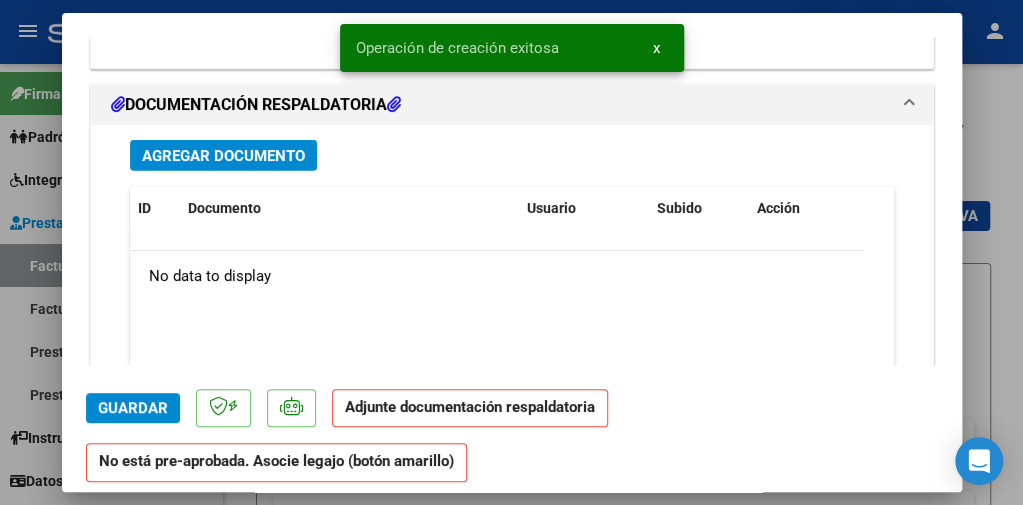 click on "Agregar Documento" at bounding box center (223, 156) 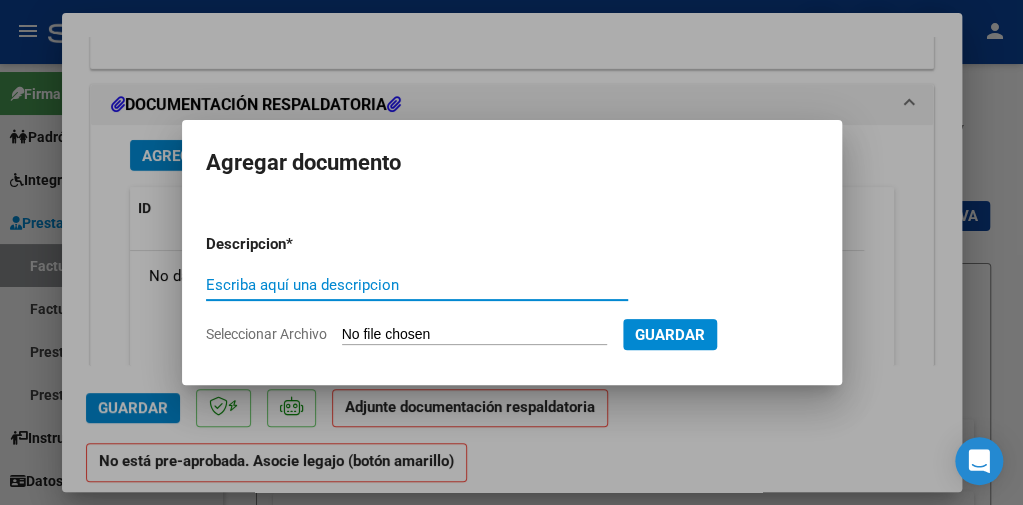 click on "Seleccionar Archivo" at bounding box center [474, 335] 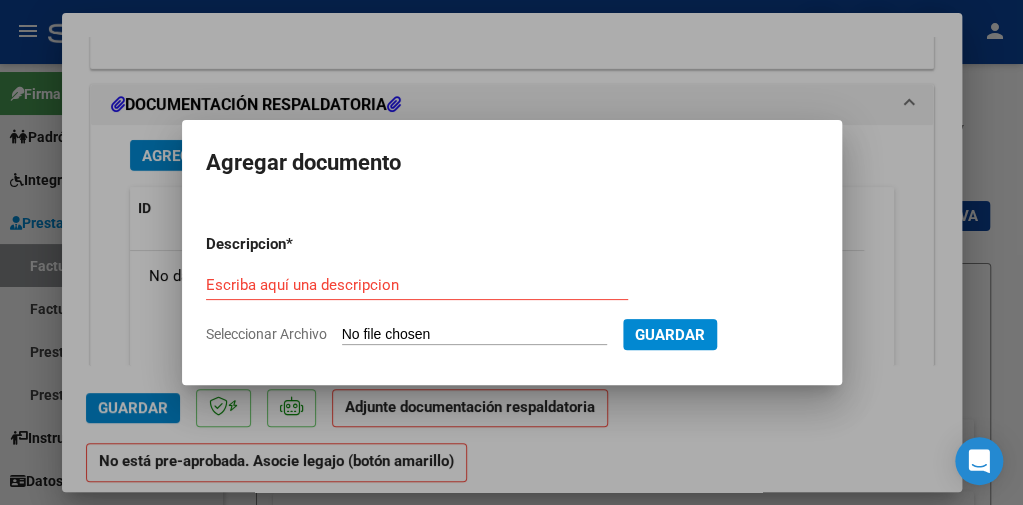 type on "C:\fakepath\[TEXT].pdf" 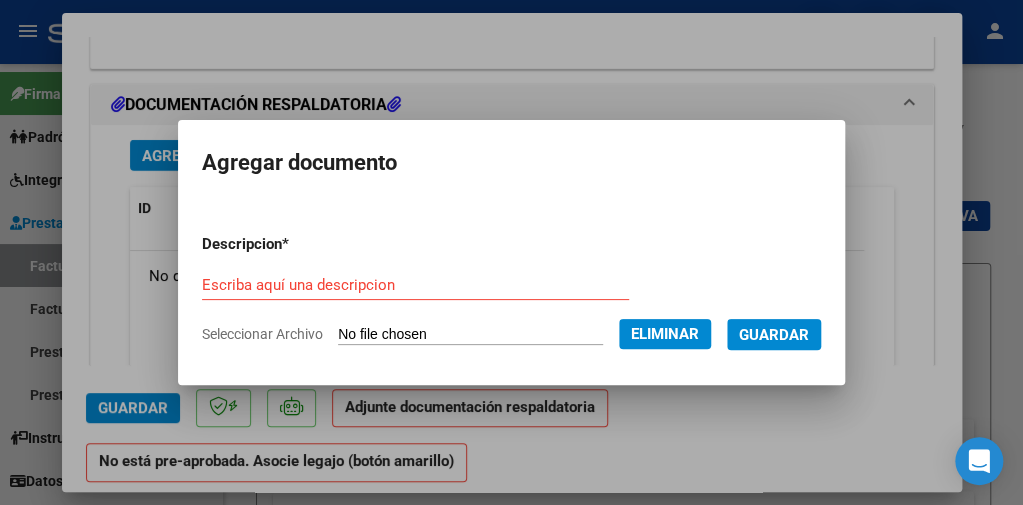 click on "Descripcion  *" at bounding box center (295, 244) 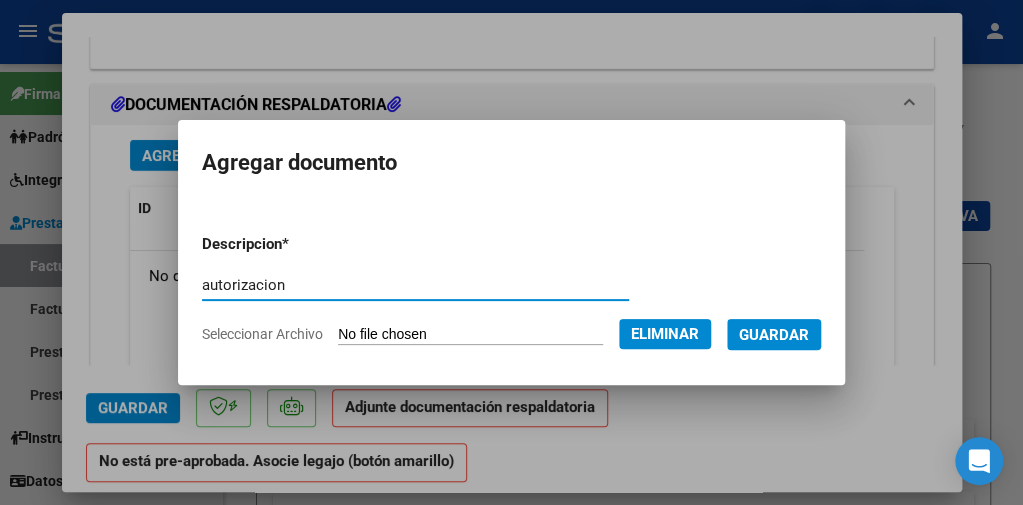 type on "autorizacion" 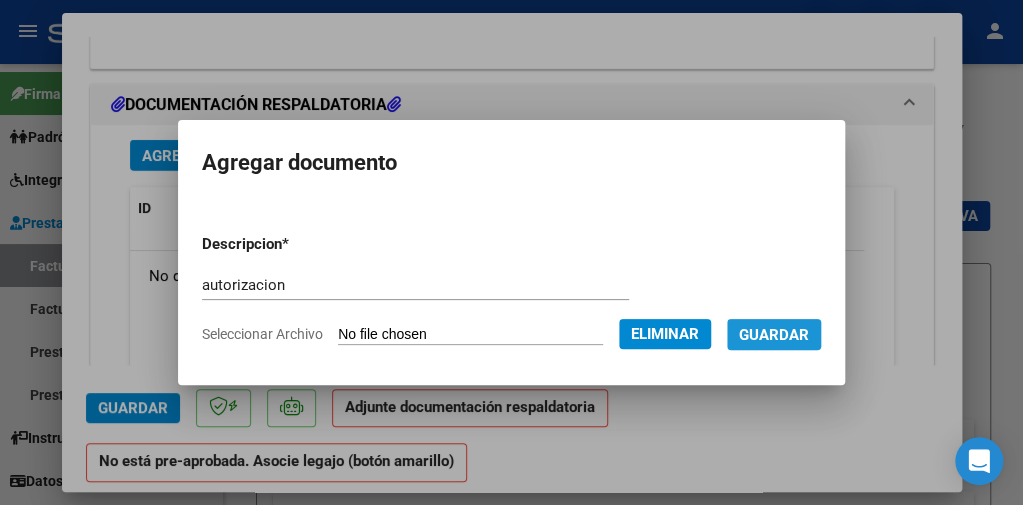 click on "Guardar" at bounding box center [774, 335] 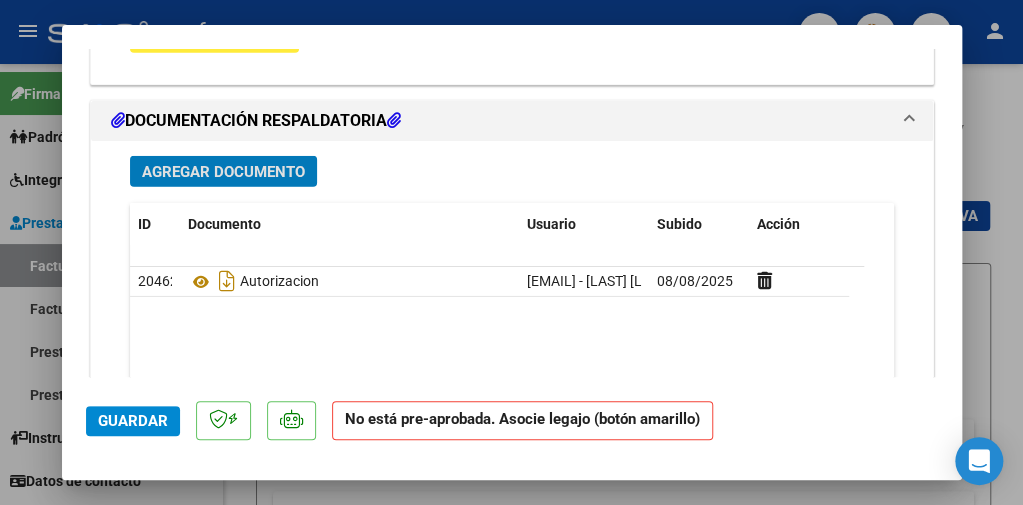 scroll, scrollTop: 2082, scrollLeft: 0, axis: vertical 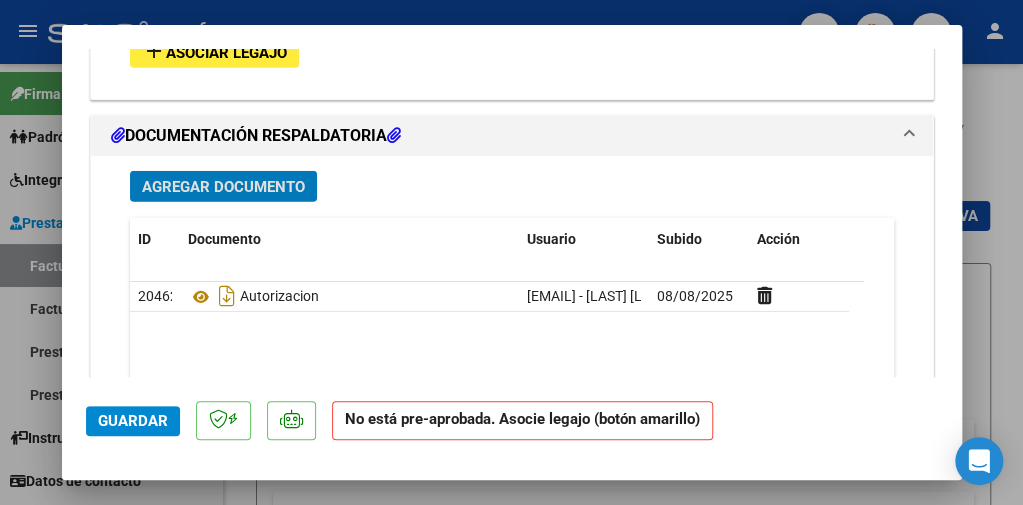 click on "Agregar Documento" at bounding box center [223, 187] 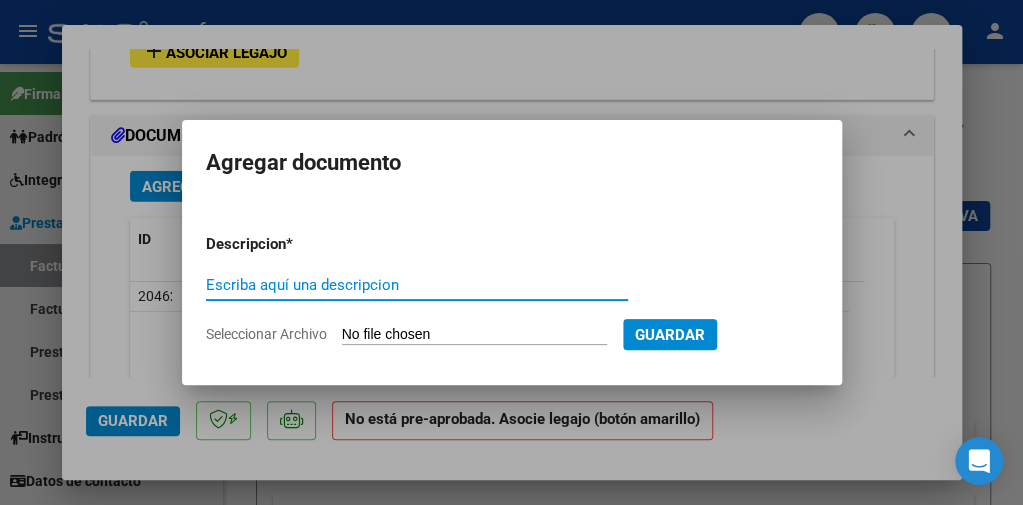 click on "Seleccionar Archivo" at bounding box center [474, 335] 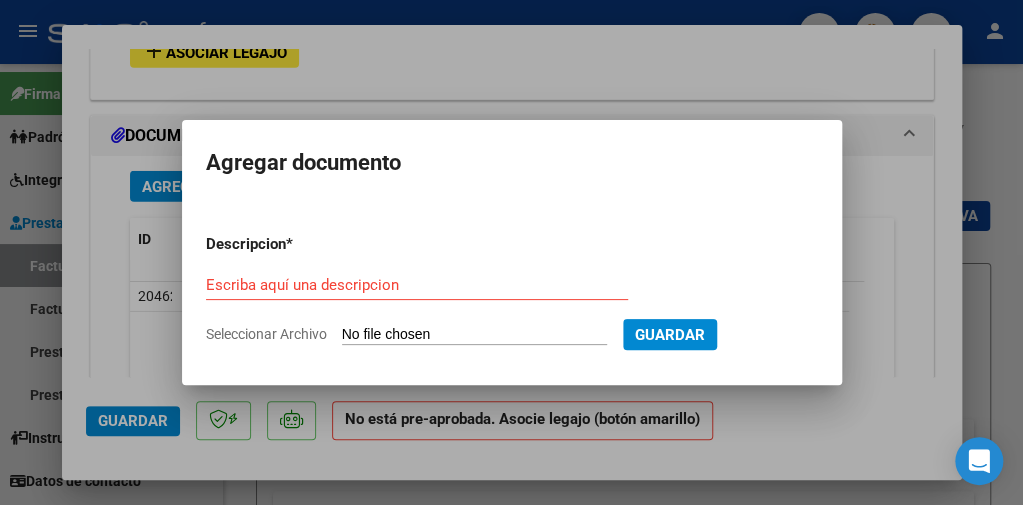 type on "C:\fakepath\ASISTENCIA JULIO.pdf" 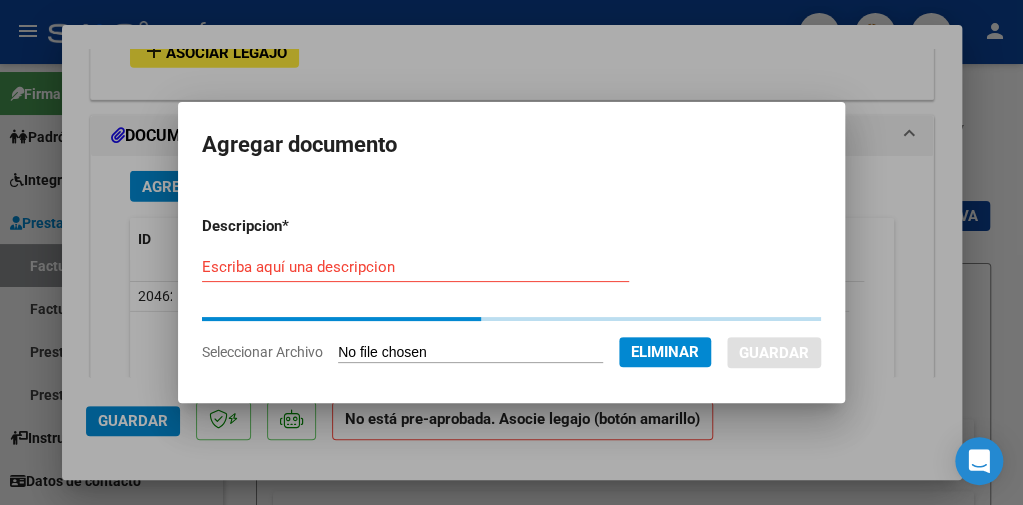 click on "Escriba aquí una descripcion" at bounding box center [415, 267] 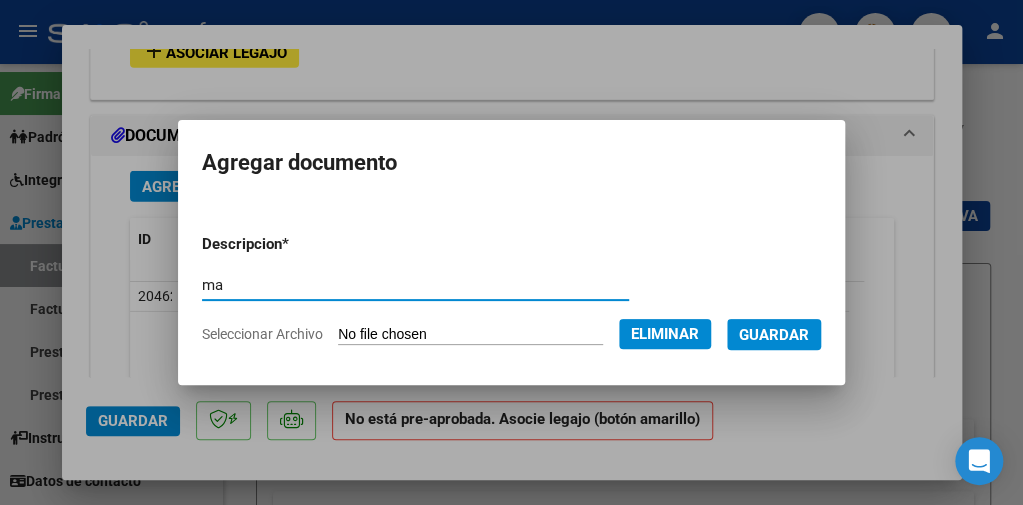 type on "m" 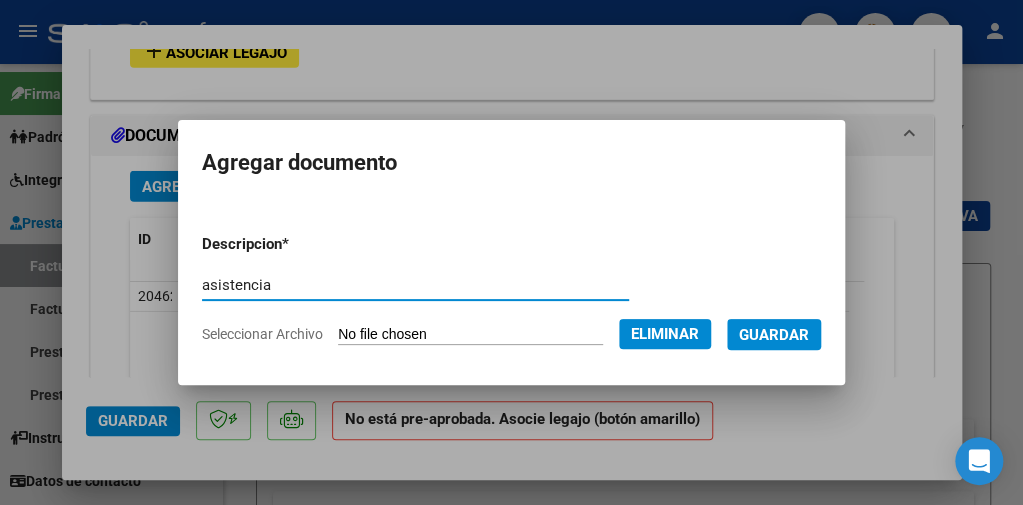 type on "asistencia" 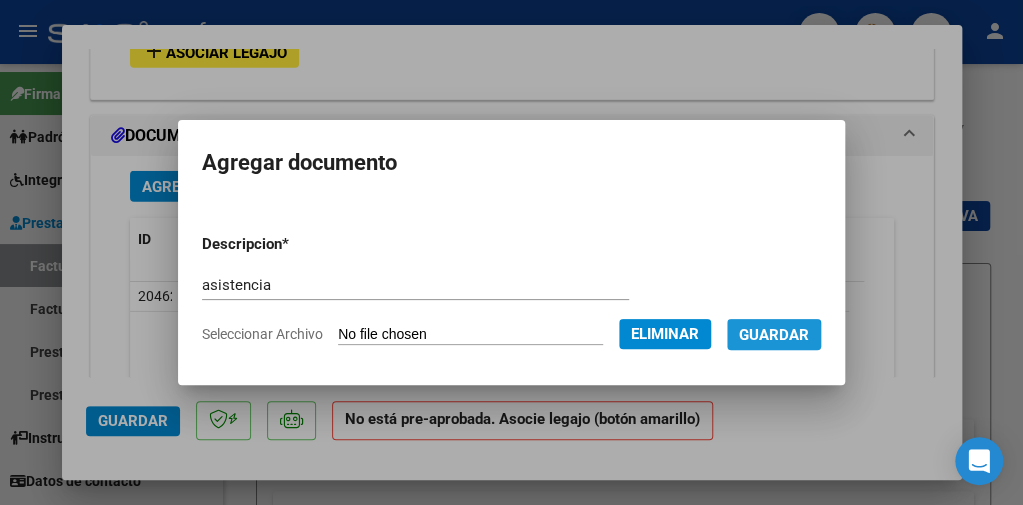 click on "Guardar" at bounding box center (774, 335) 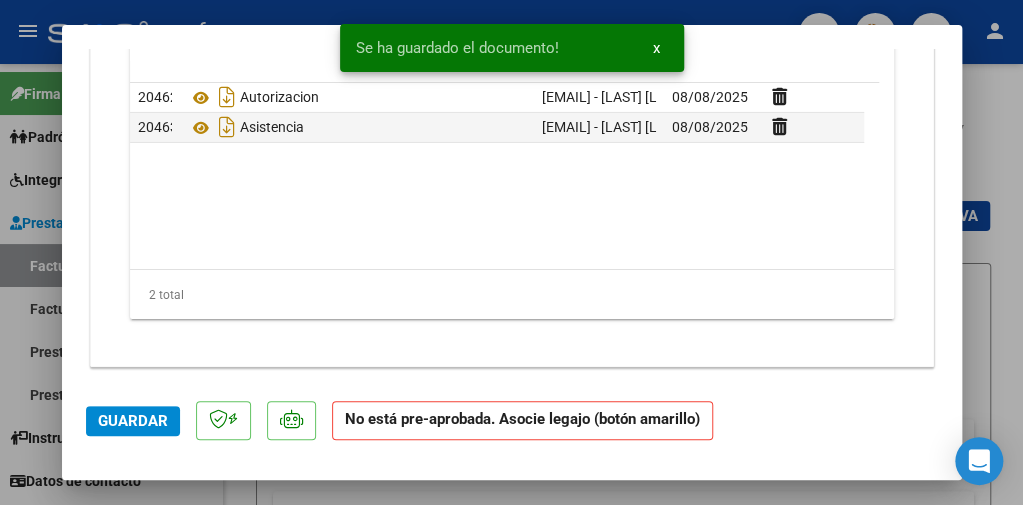 scroll, scrollTop: 2282, scrollLeft: 0, axis: vertical 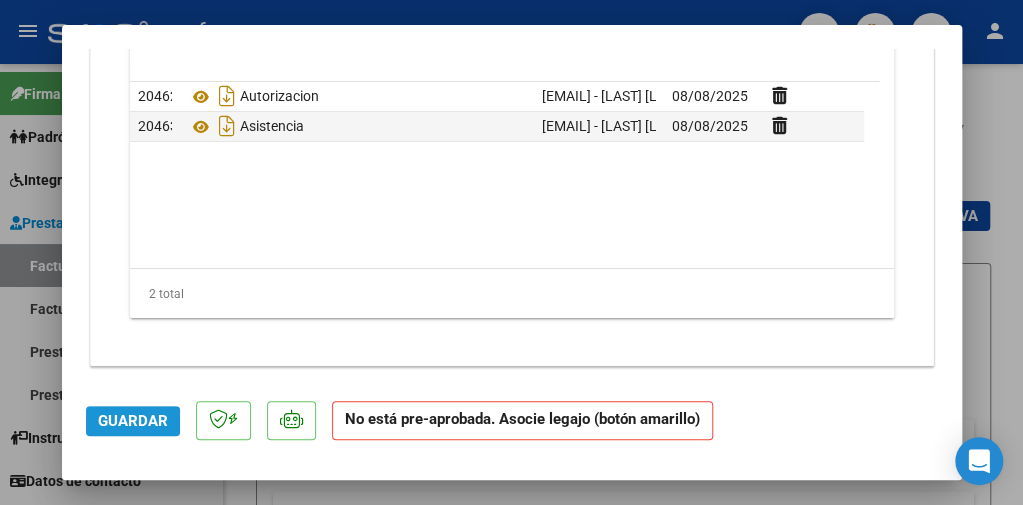 click on "Guardar" 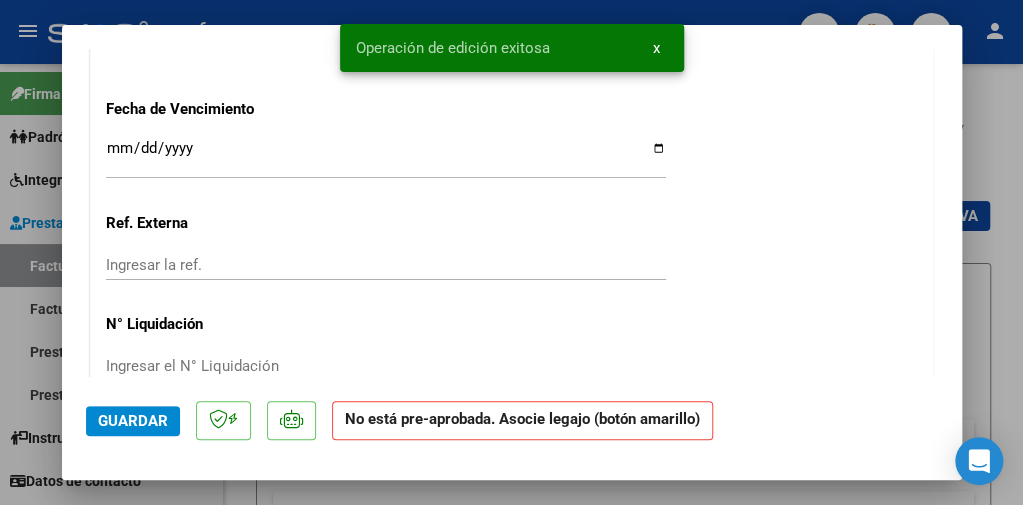 scroll, scrollTop: 1882, scrollLeft: 0, axis: vertical 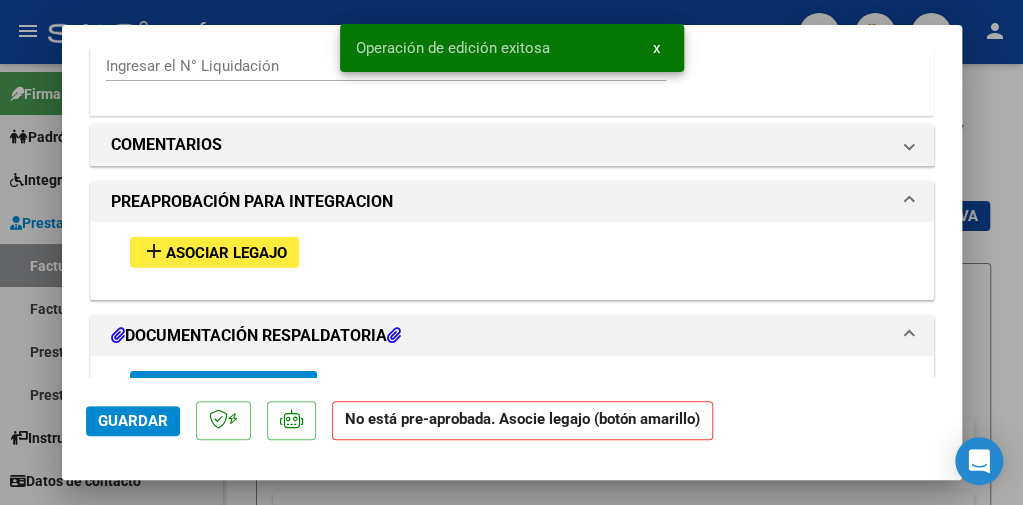 click on "Asociar Legajo" at bounding box center [226, 253] 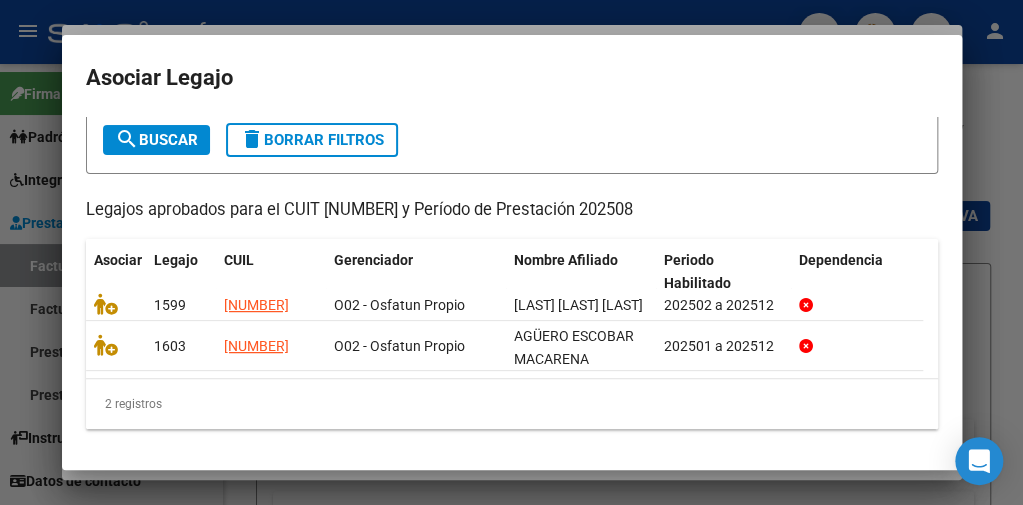 scroll, scrollTop: 140, scrollLeft: 0, axis: vertical 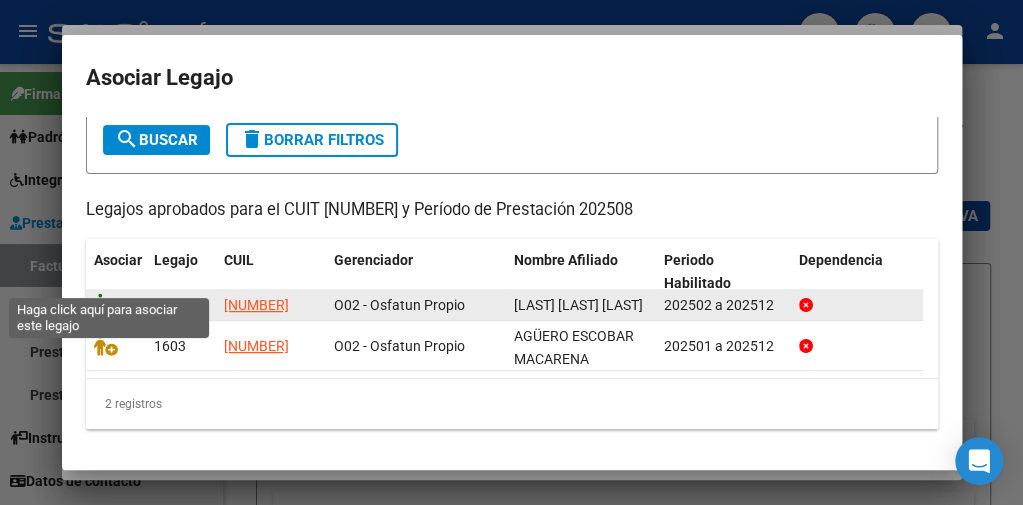 click 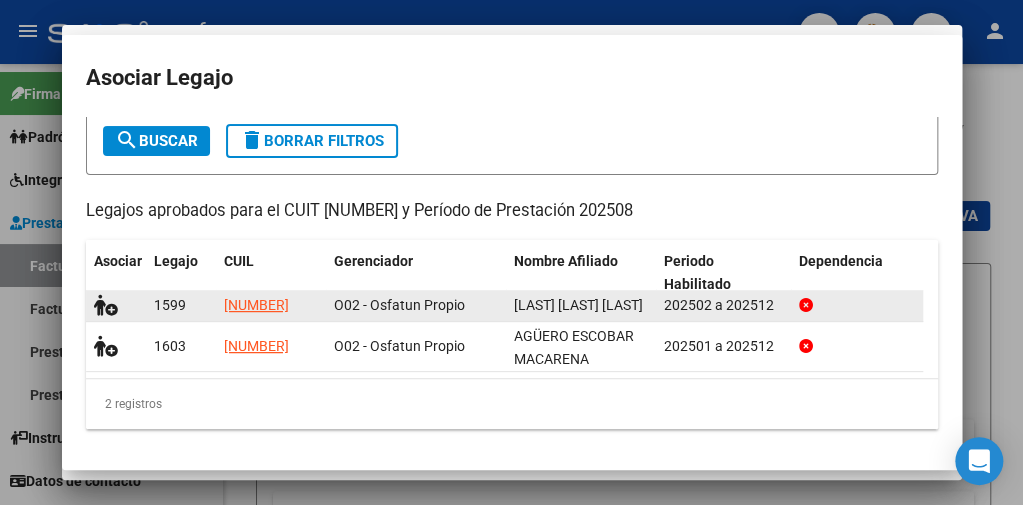 scroll, scrollTop: 1934, scrollLeft: 0, axis: vertical 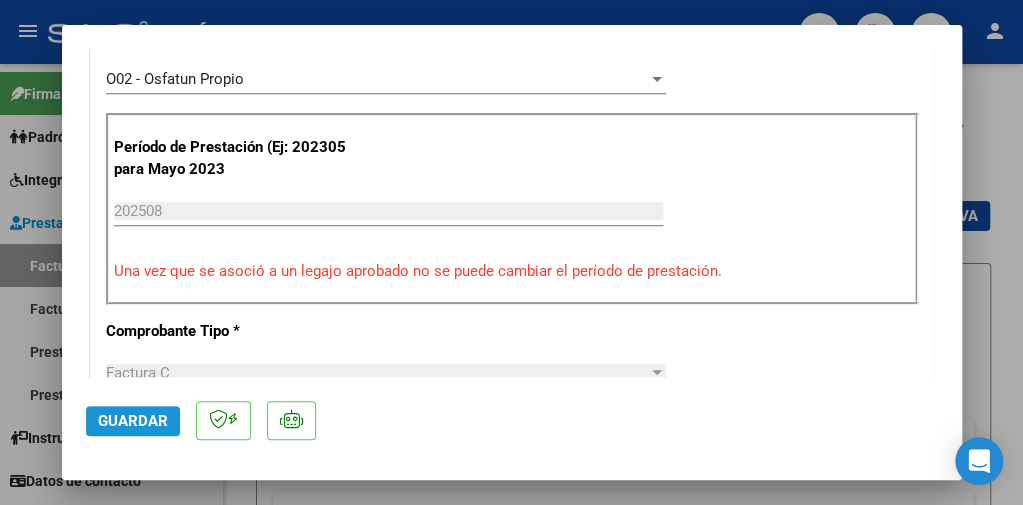 click on "Guardar" 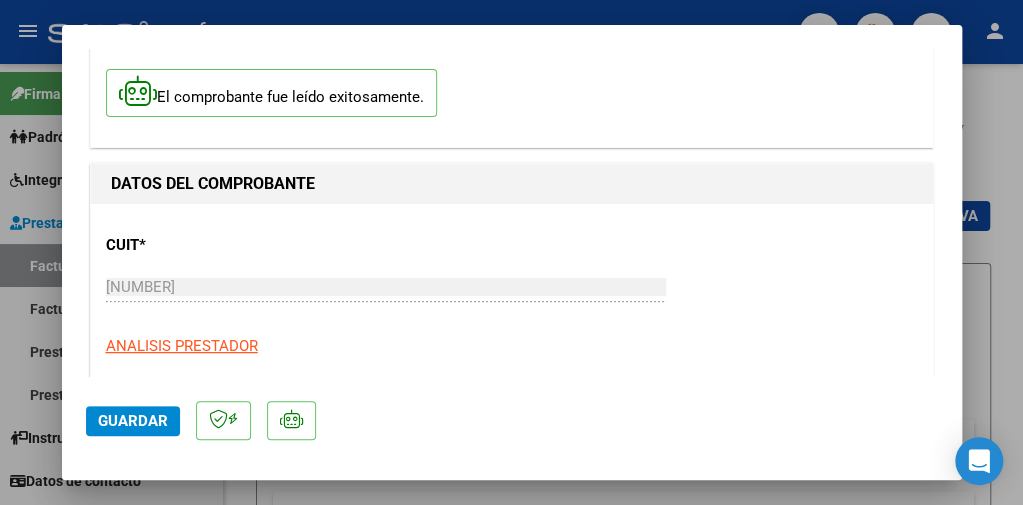 scroll, scrollTop: 0, scrollLeft: 0, axis: both 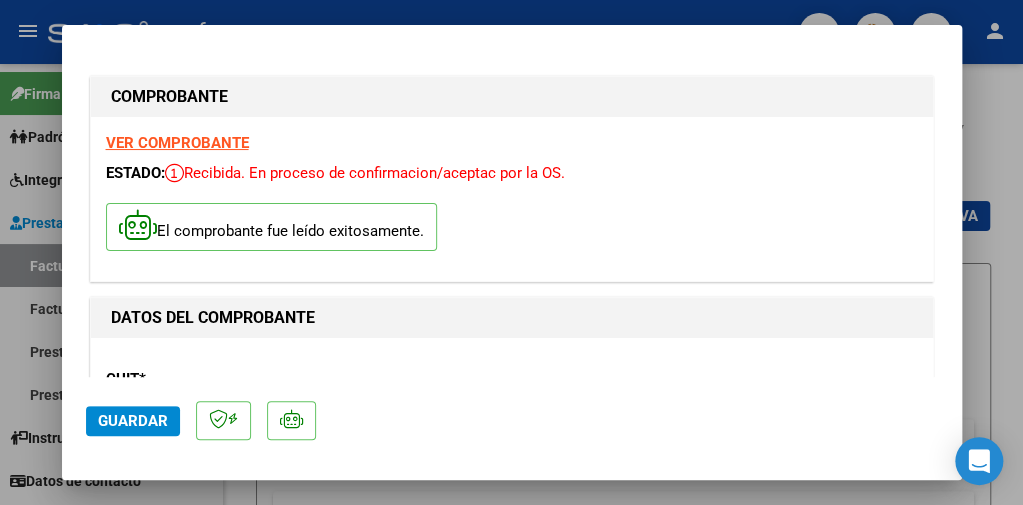click on "VER COMPROBANTE" at bounding box center [177, 143] 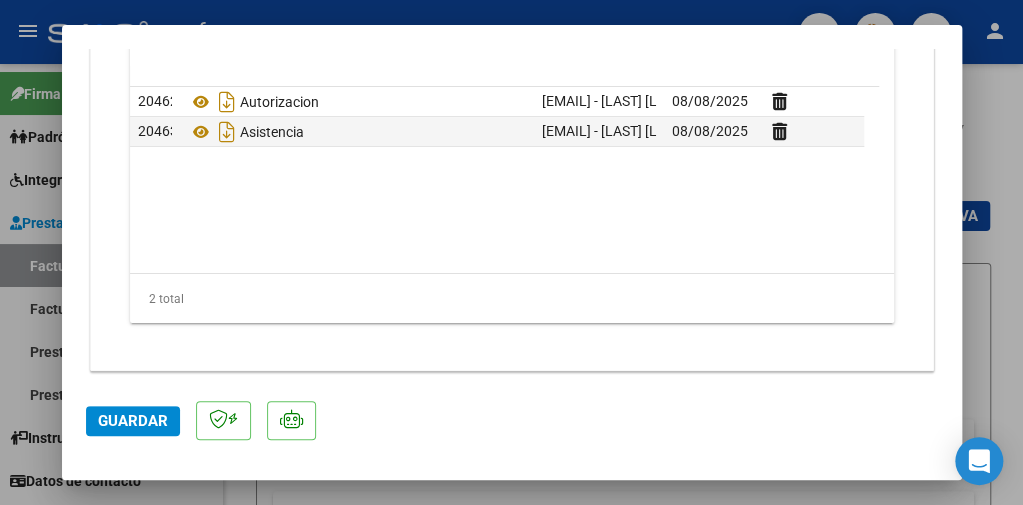 scroll, scrollTop: 2593, scrollLeft: 0, axis: vertical 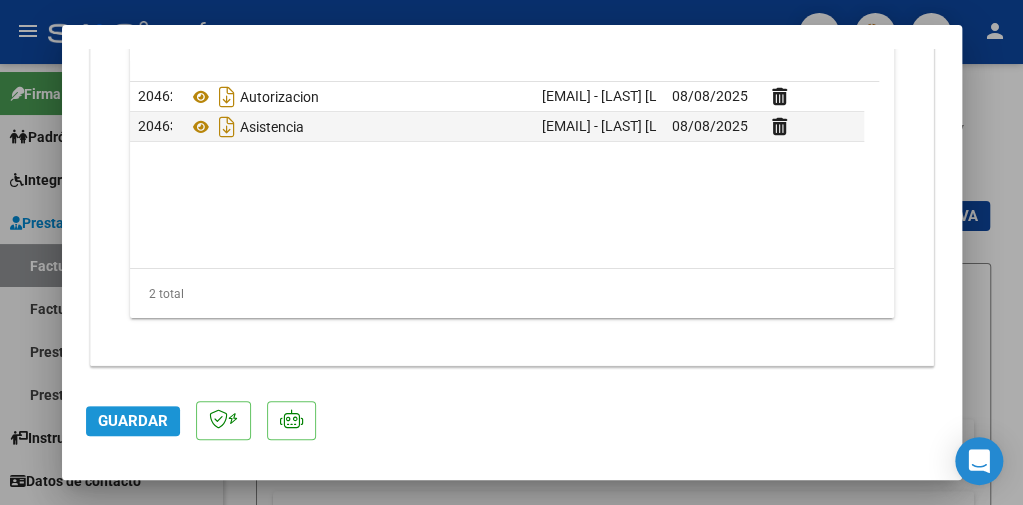 click on "Guardar" 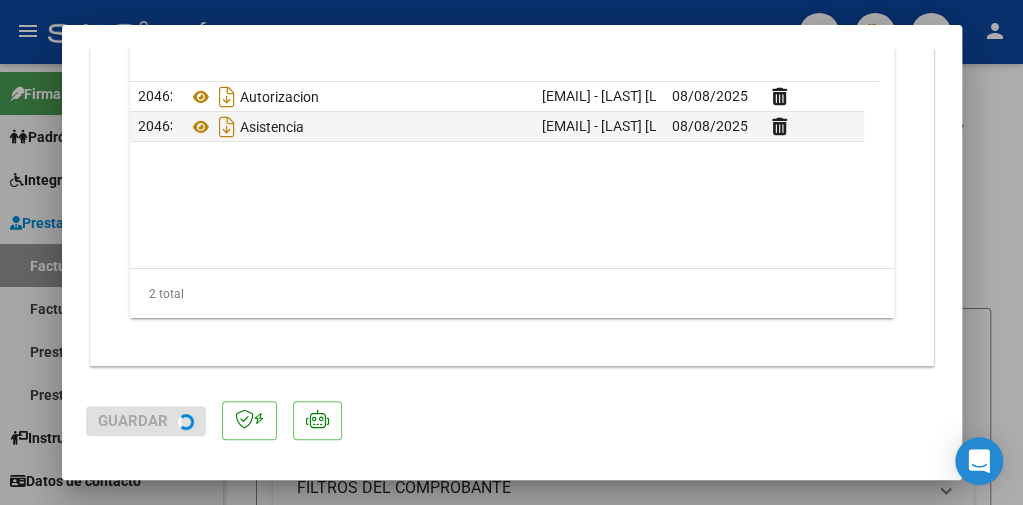 drag, startPoint x: 998, startPoint y: 204, endPoint x: 973, endPoint y: 202, distance: 25.079872 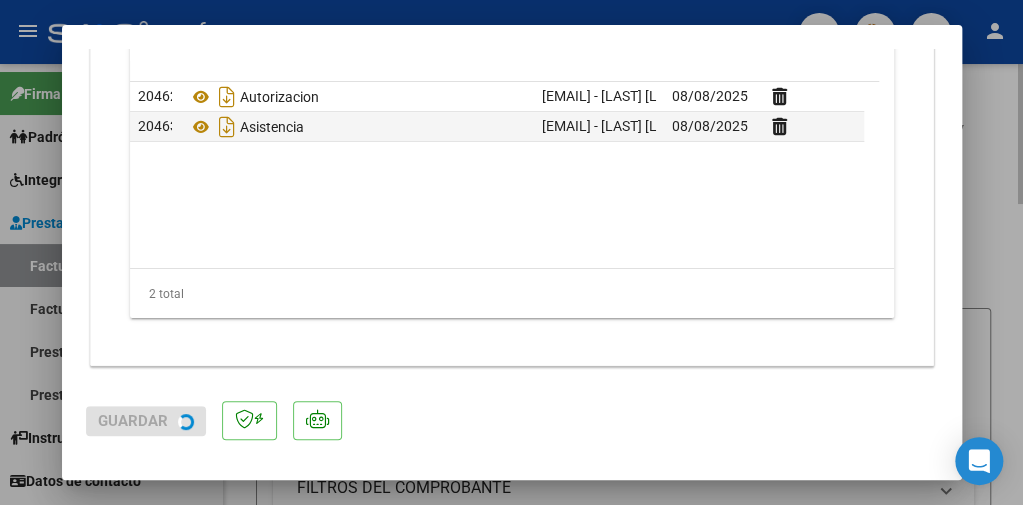 type 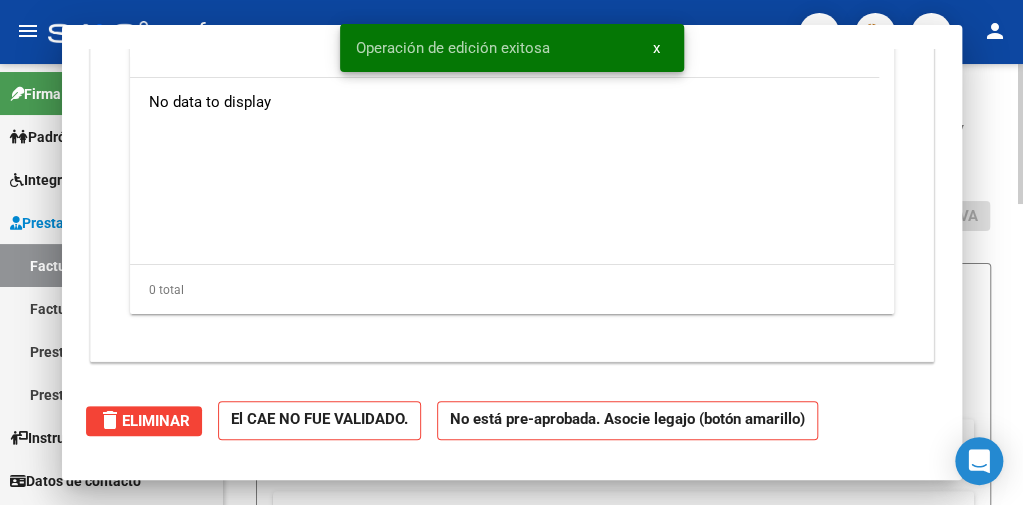 scroll, scrollTop: 0, scrollLeft: 0, axis: both 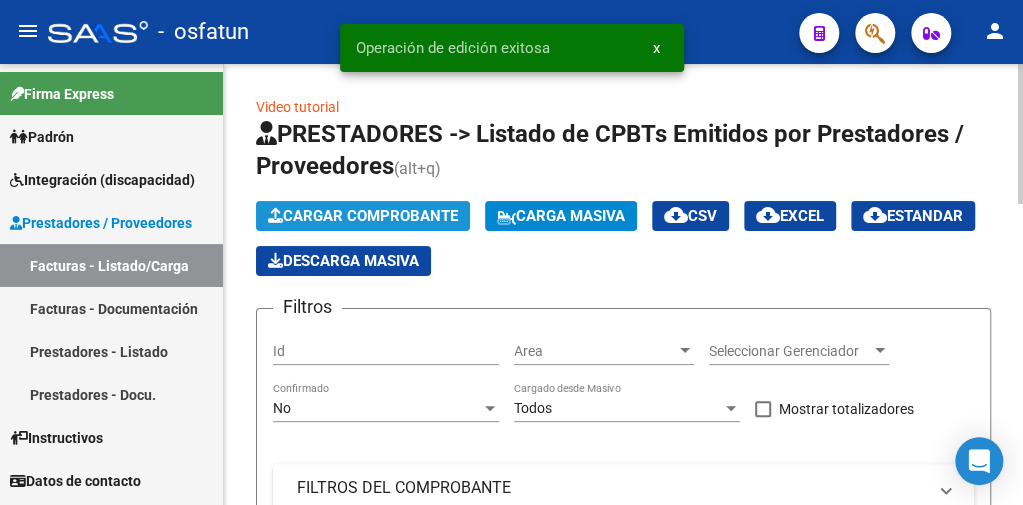 click on "Cargar Comprobante" 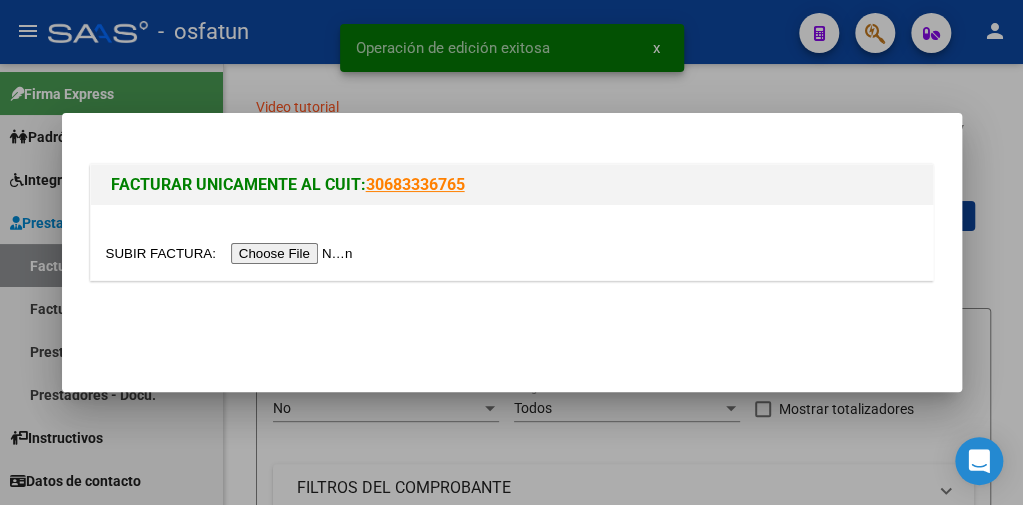 click at bounding box center [232, 253] 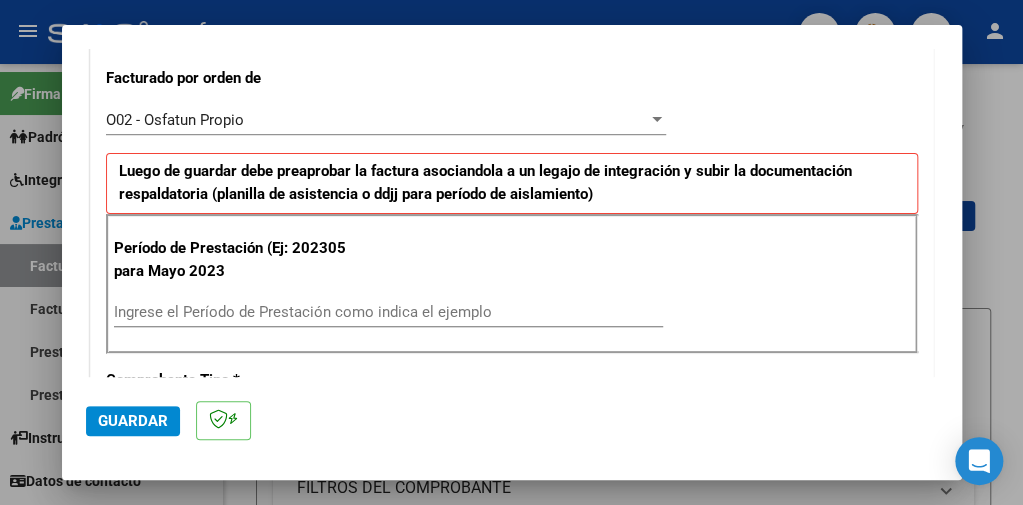 scroll, scrollTop: 700, scrollLeft: 0, axis: vertical 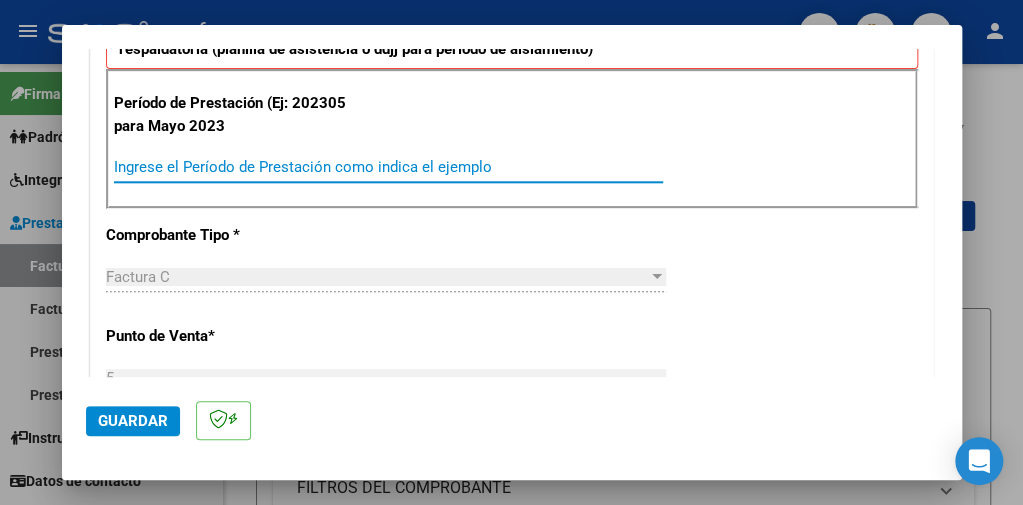 click on "Ingrese el Período de Prestación como indica el ejemplo" at bounding box center [388, 167] 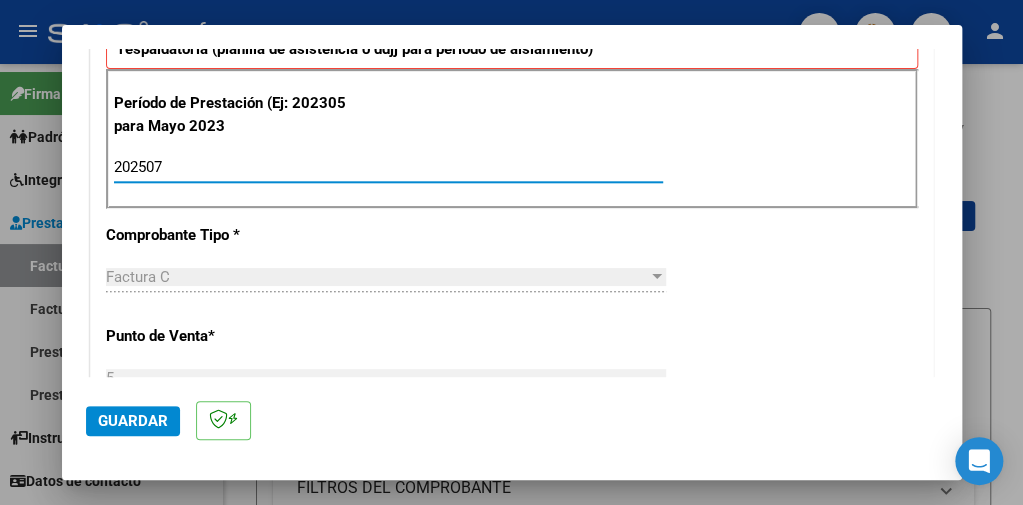 type on "202507" 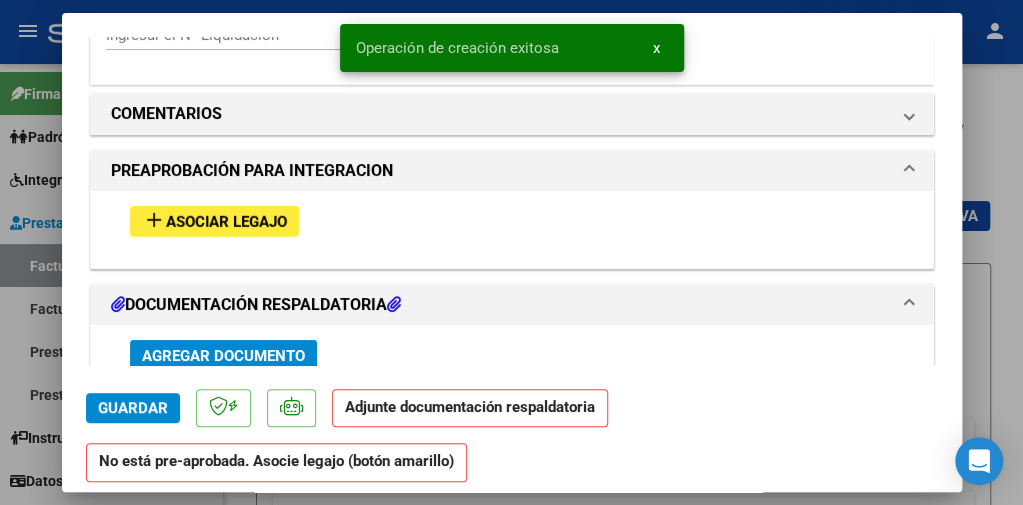 scroll, scrollTop: 2000, scrollLeft: 0, axis: vertical 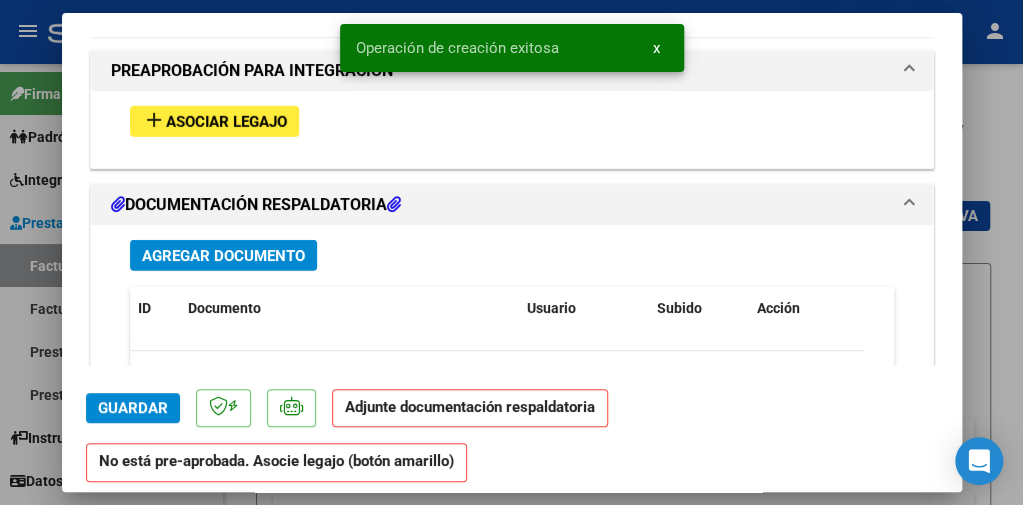 click on "Agregar Documento" at bounding box center [223, 256] 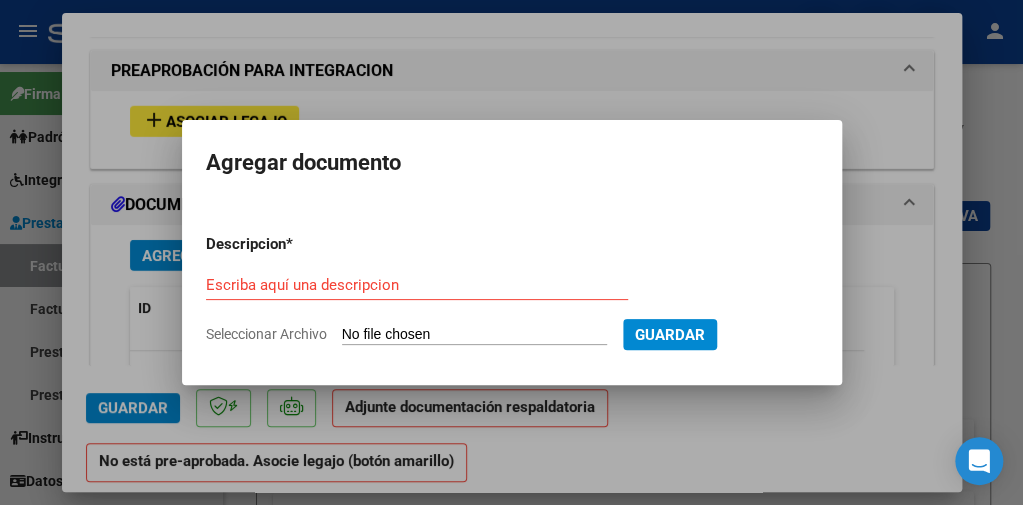 click on "Seleccionar Archivo" at bounding box center (474, 335) 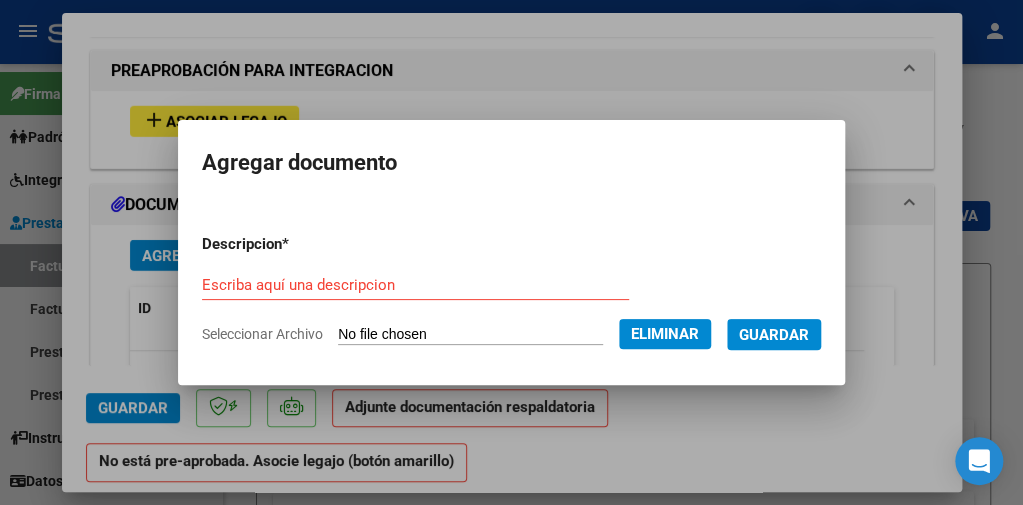 click on "Descripcion  *   Escriba aquí una descripcion  Seleccionar Archivo Eliminar Guardar" at bounding box center [511, 289] 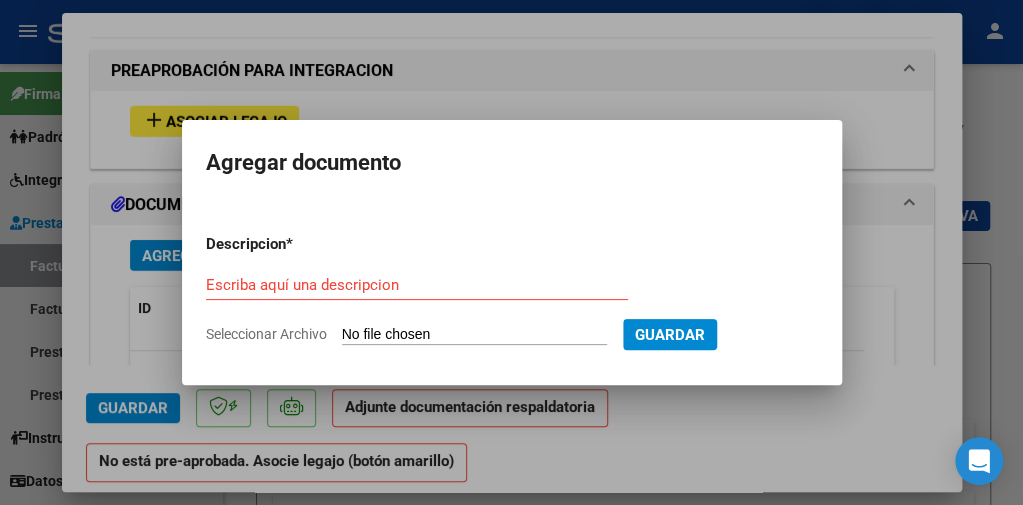 click on "Descripcion  *   Escriba aquí una descripcion  Seleccionar Archivo Guardar" at bounding box center [512, 289] 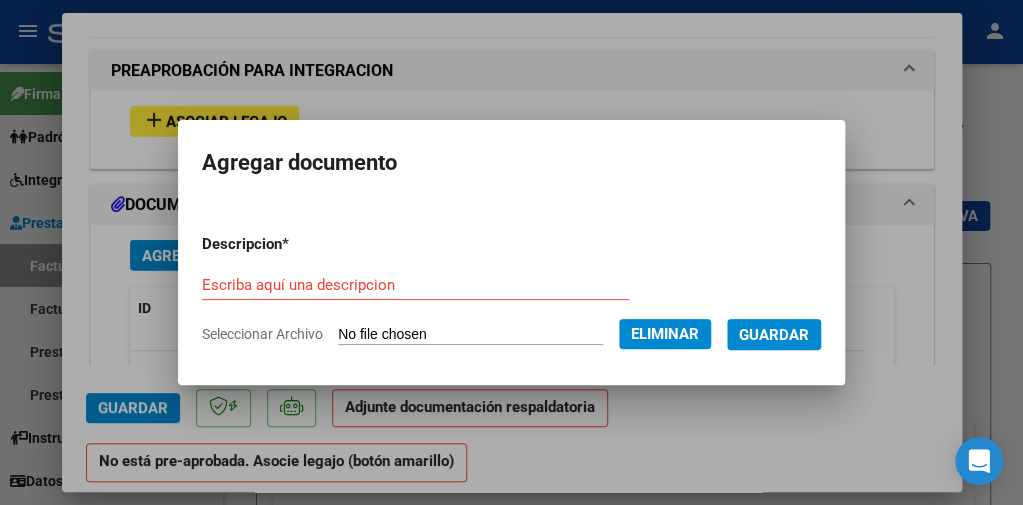 click on "Escriba aquí una descripcion" at bounding box center (415, 285) 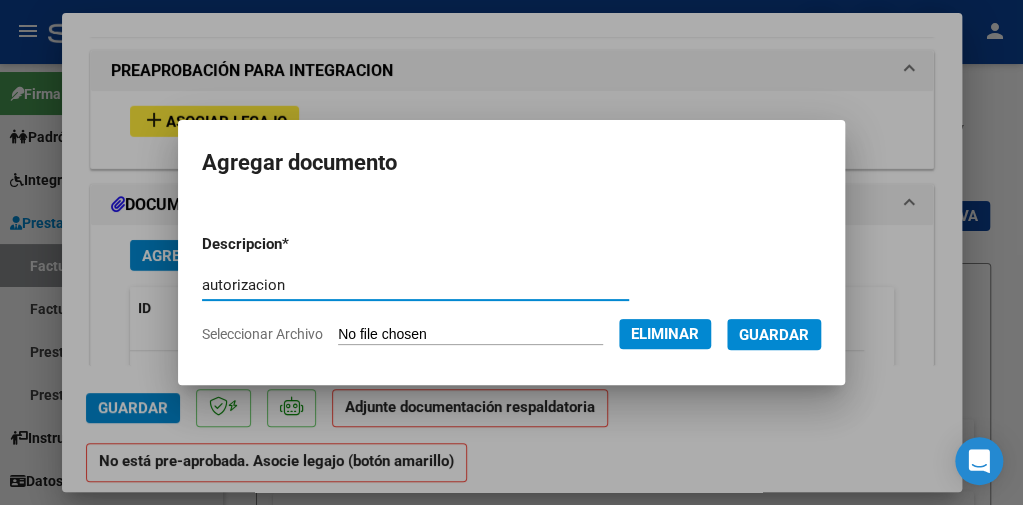 type on "autorizacion" 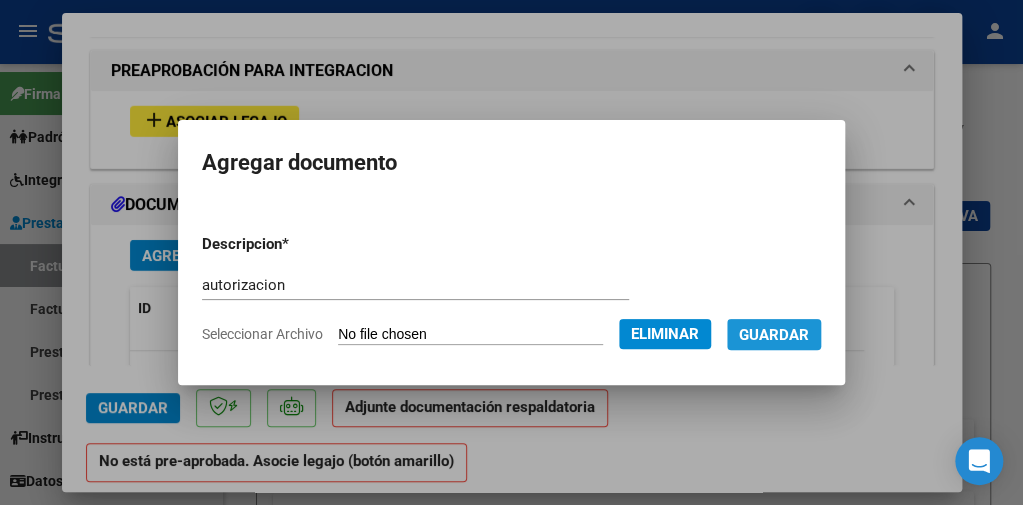 click on "Guardar" at bounding box center [774, 334] 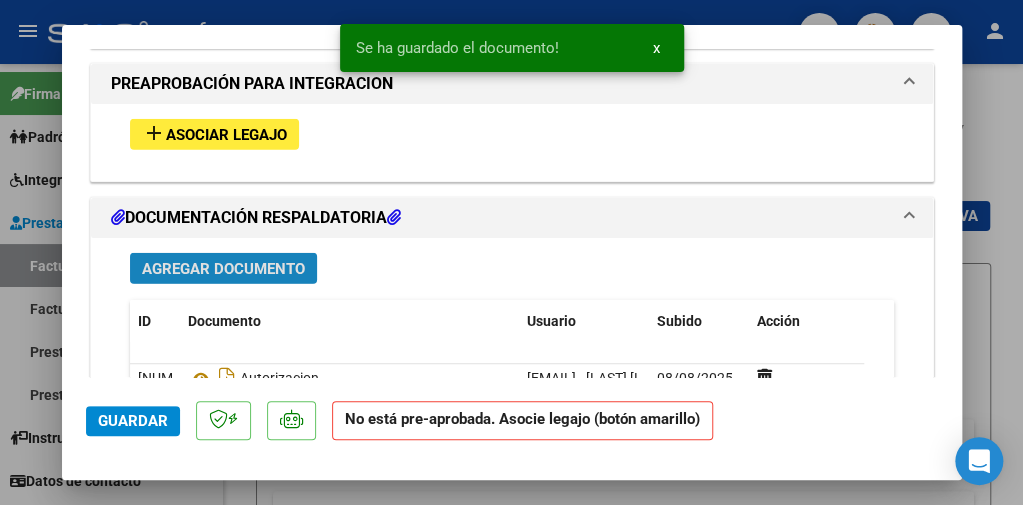 click on "Agregar Documento" at bounding box center (223, 269) 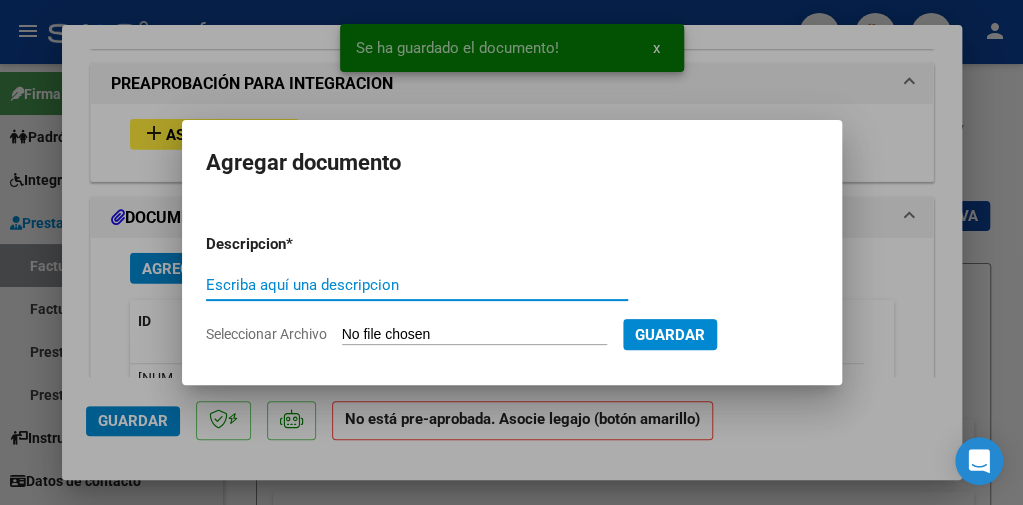 click on "Seleccionar Archivo" at bounding box center [474, 335] 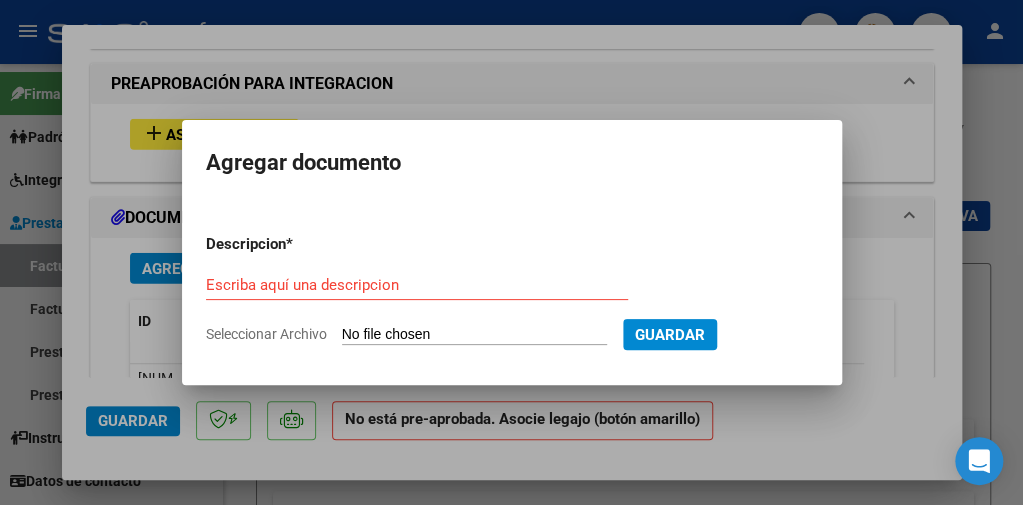 click on "Descripcion  *   Escriba aquí una descripcion  Seleccionar Archivo Guardar" at bounding box center (512, 289) 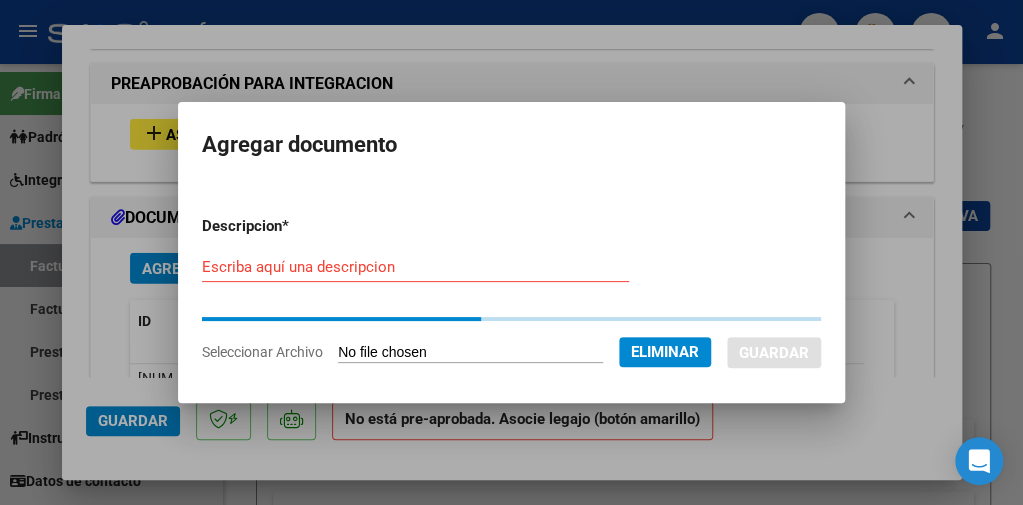 click on "Escriba aquí una descripcion" at bounding box center (415, 267) 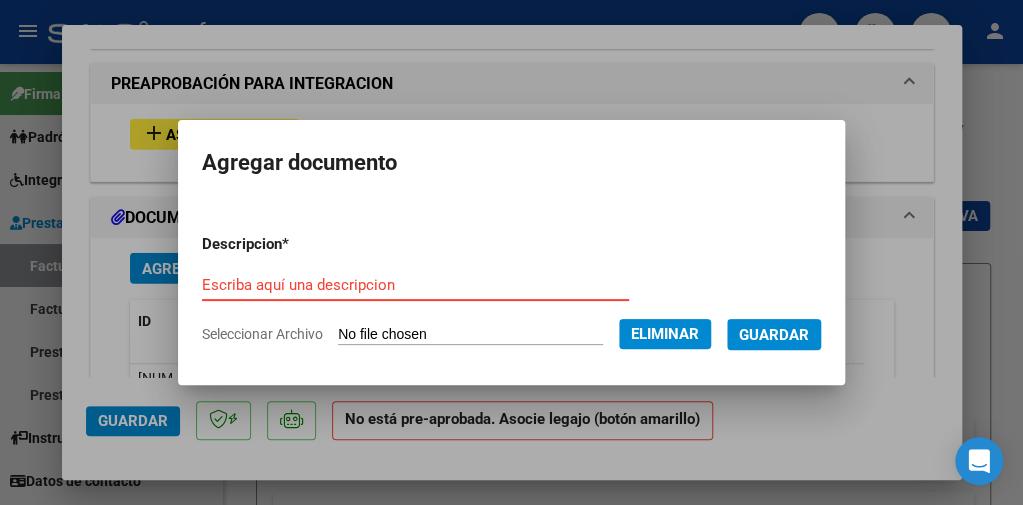 click on "Escriba aquí una descripcion" at bounding box center (415, 285) 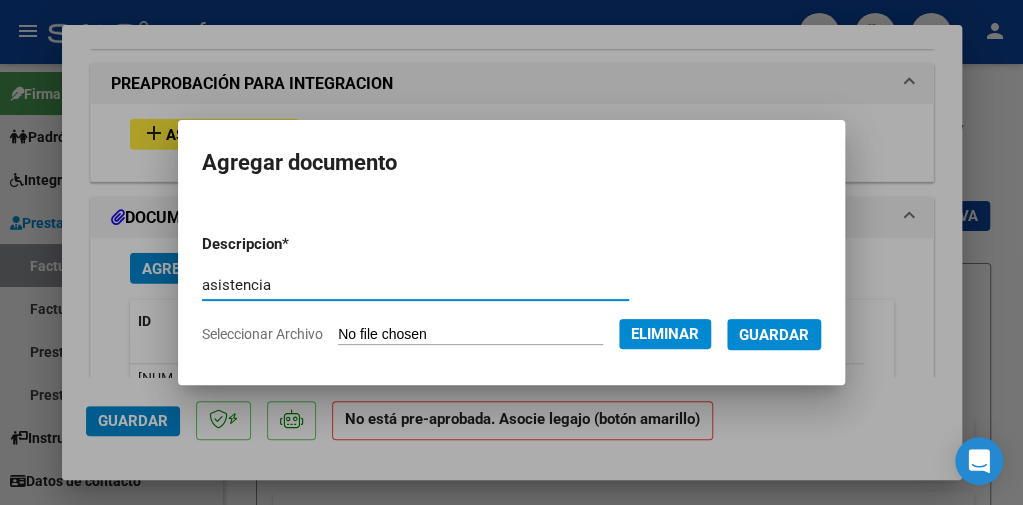 type on "asistencia" 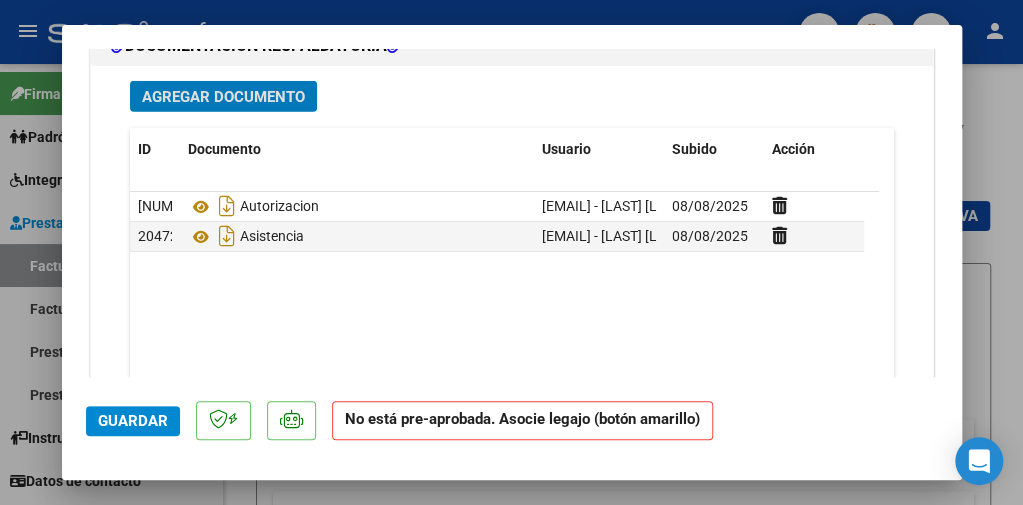 scroll, scrollTop: 1982, scrollLeft: 0, axis: vertical 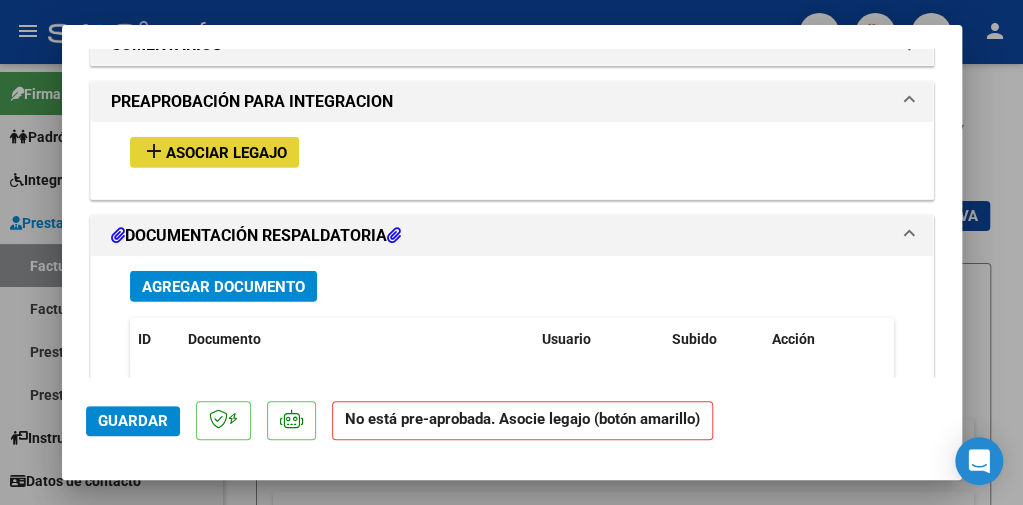 click on "Asociar Legajo" at bounding box center (226, 153) 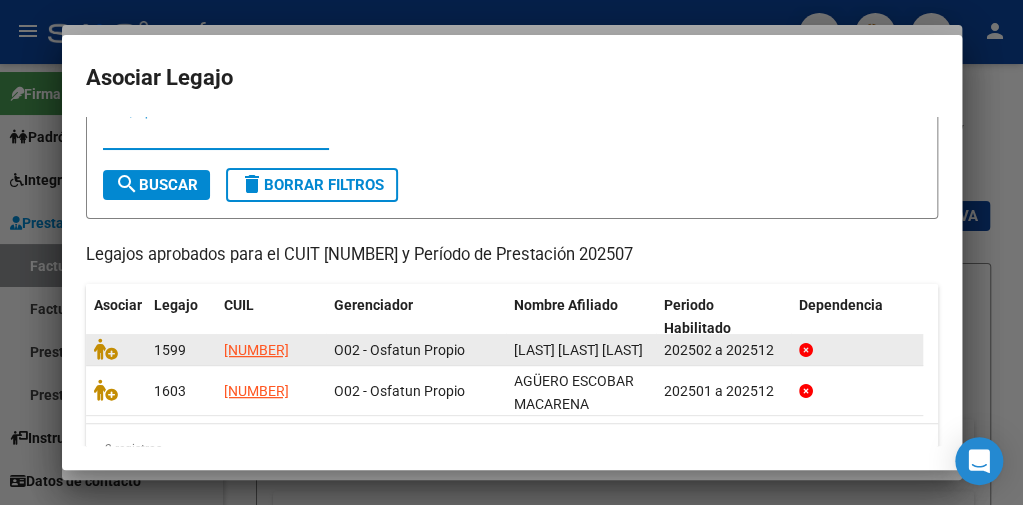 scroll, scrollTop: 100, scrollLeft: 0, axis: vertical 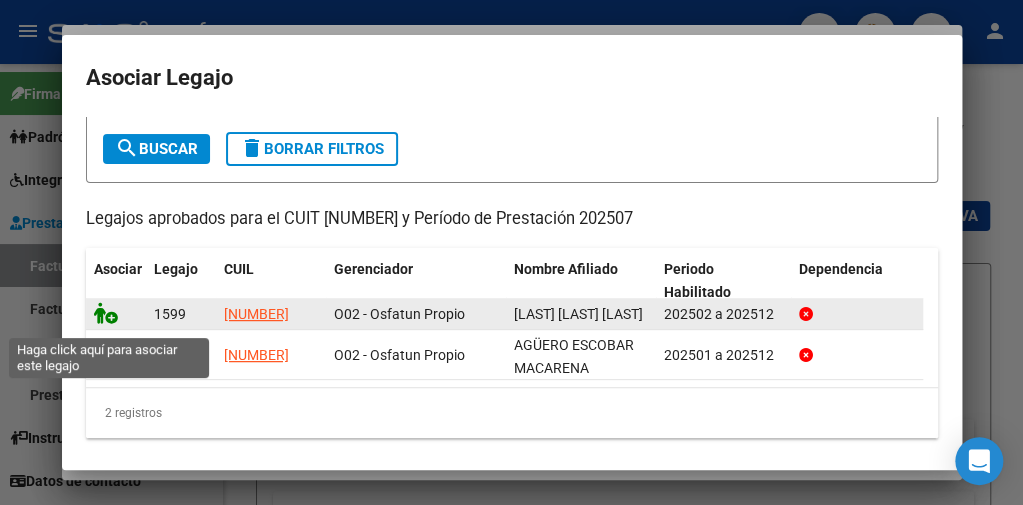 click 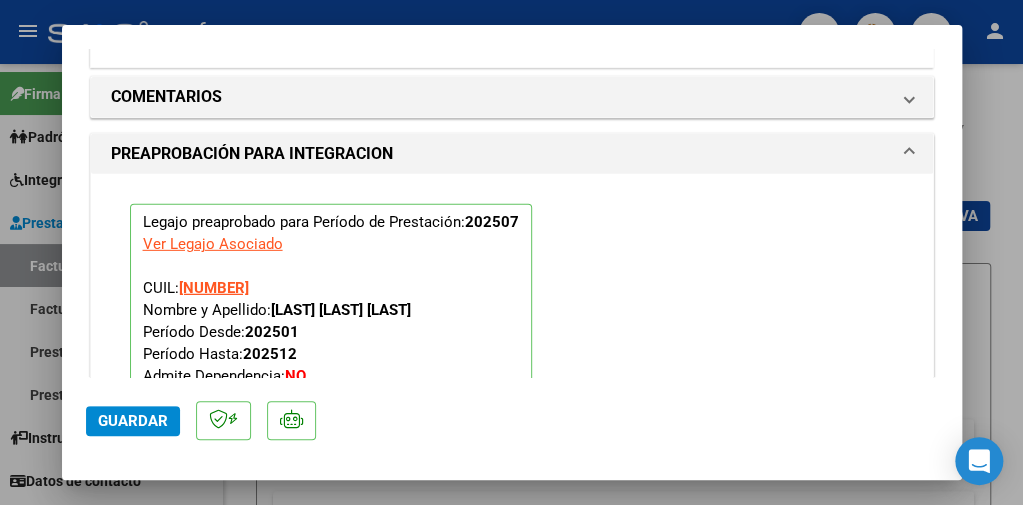 scroll, scrollTop: 2035, scrollLeft: 0, axis: vertical 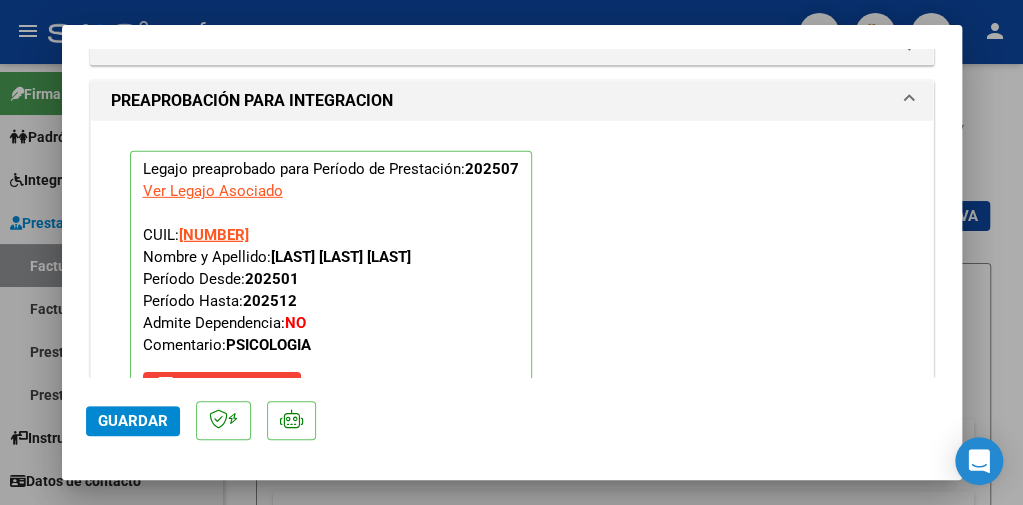 click at bounding box center (511, 252) 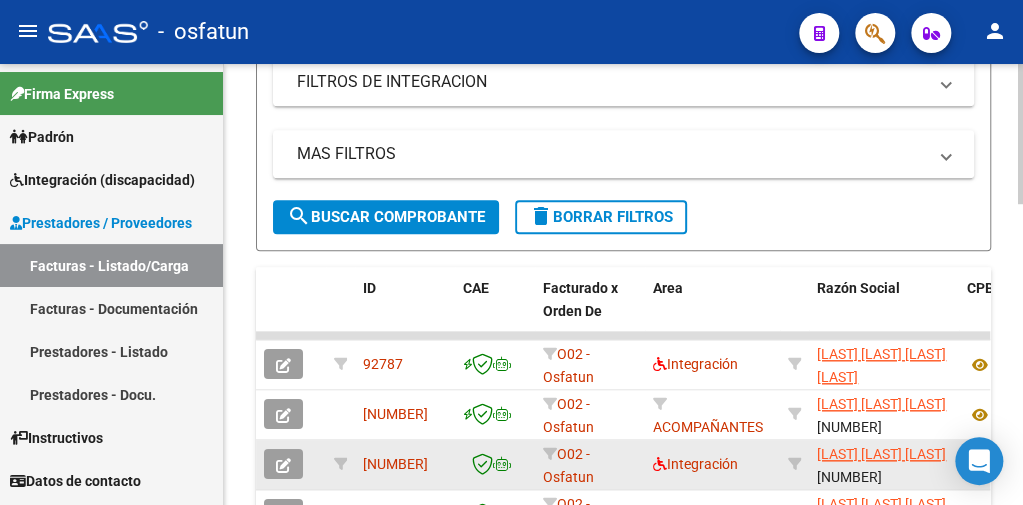scroll, scrollTop: 600, scrollLeft: 0, axis: vertical 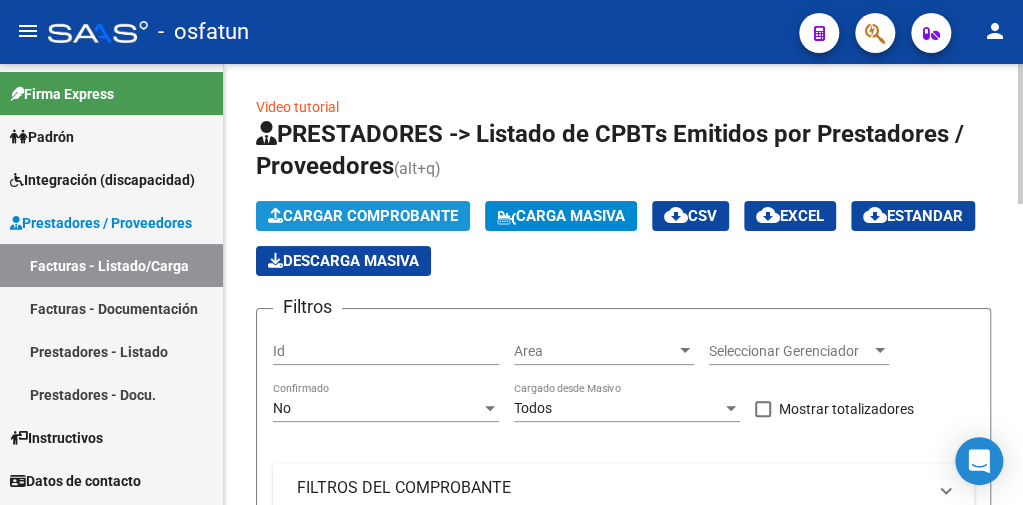 click on "Cargar Comprobante" 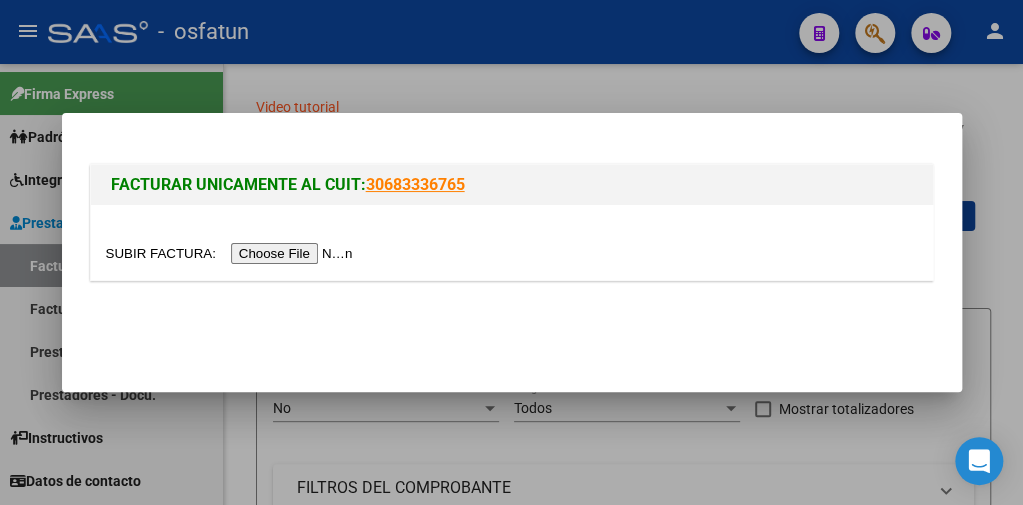 click at bounding box center (232, 253) 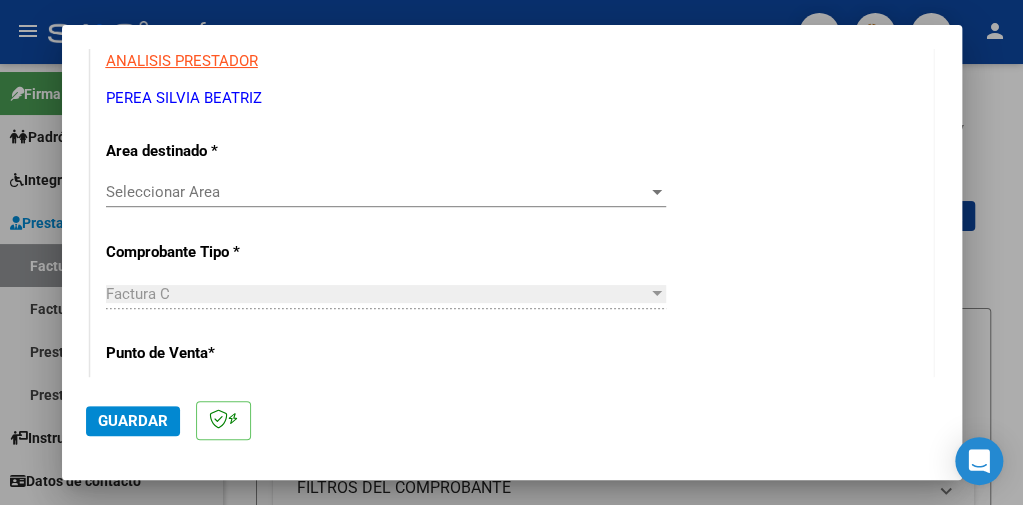 scroll, scrollTop: 405, scrollLeft: 0, axis: vertical 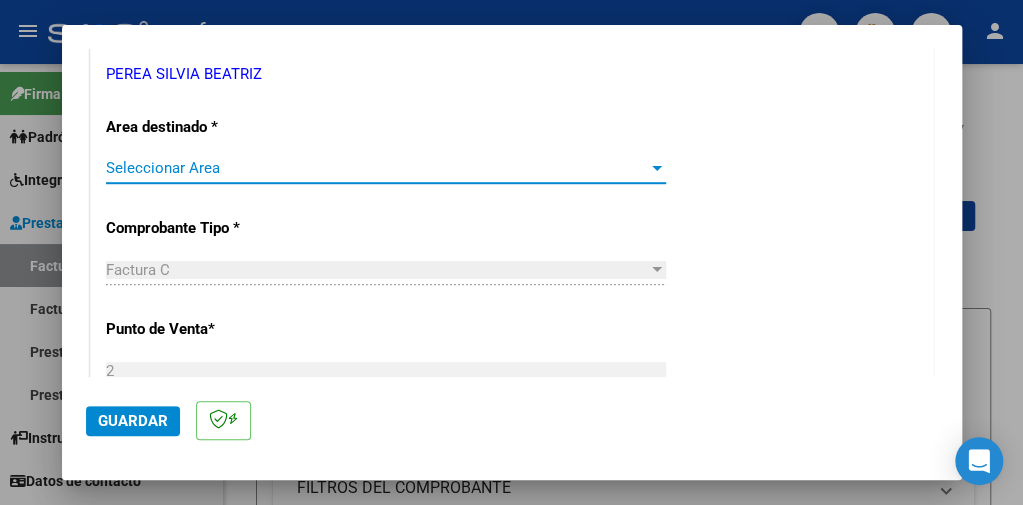 click at bounding box center (657, 168) 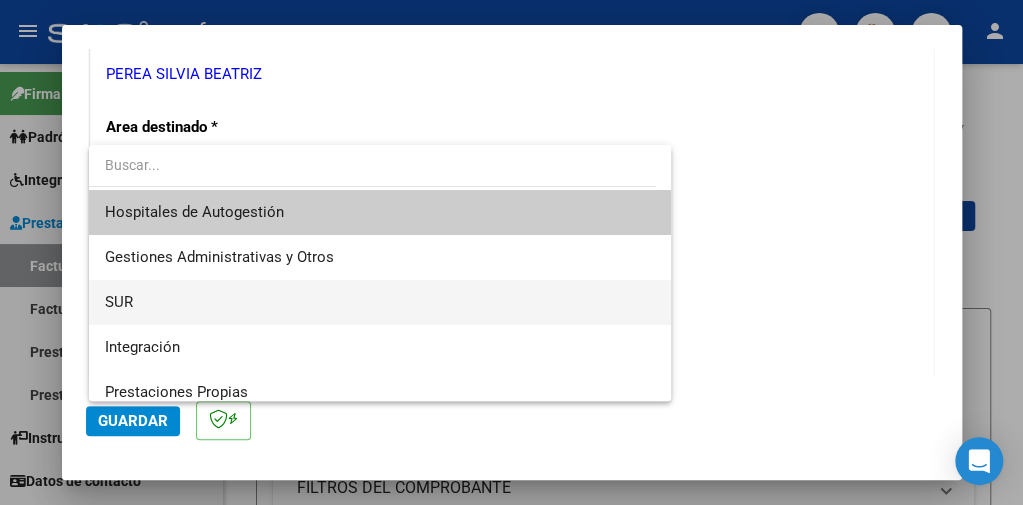 scroll, scrollTop: 100, scrollLeft: 0, axis: vertical 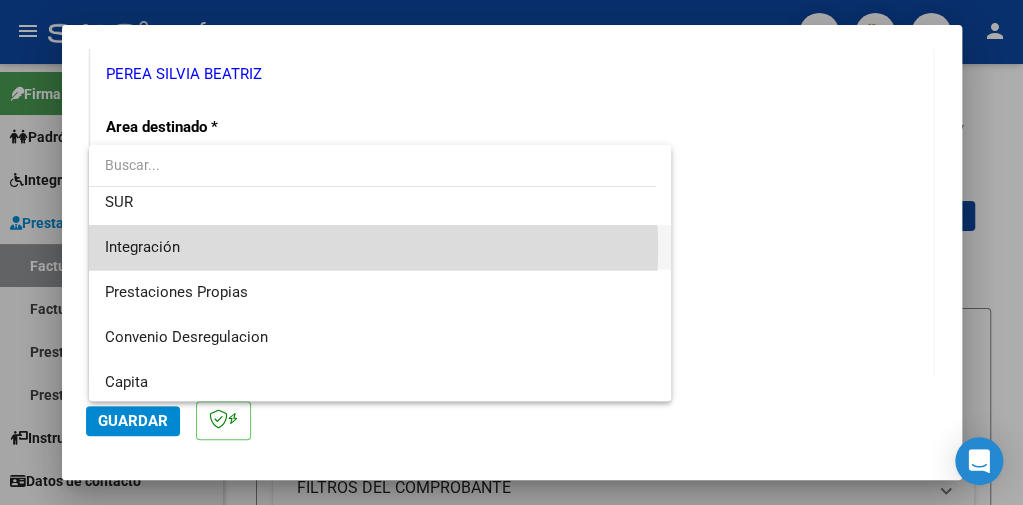 click on "Integración" at bounding box center [380, 247] 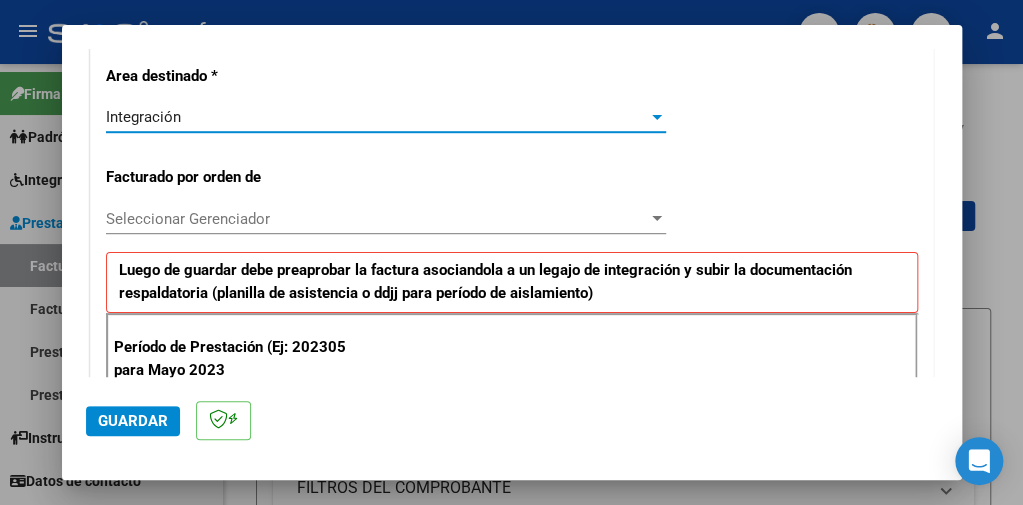 scroll, scrollTop: 505, scrollLeft: 0, axis: vertical 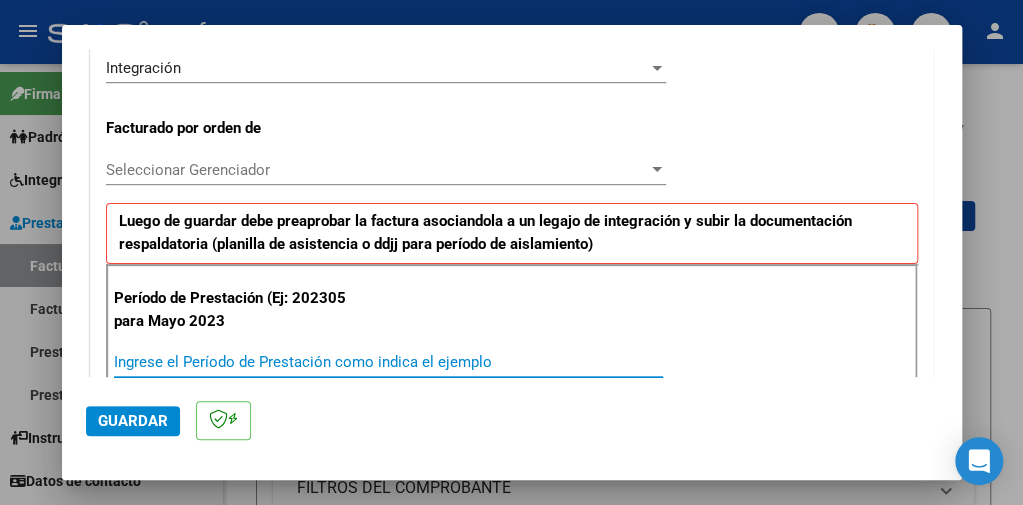 click on "Ingrese el Período de Prestación como indica el ejemplo" at bounding box center [388, 362] 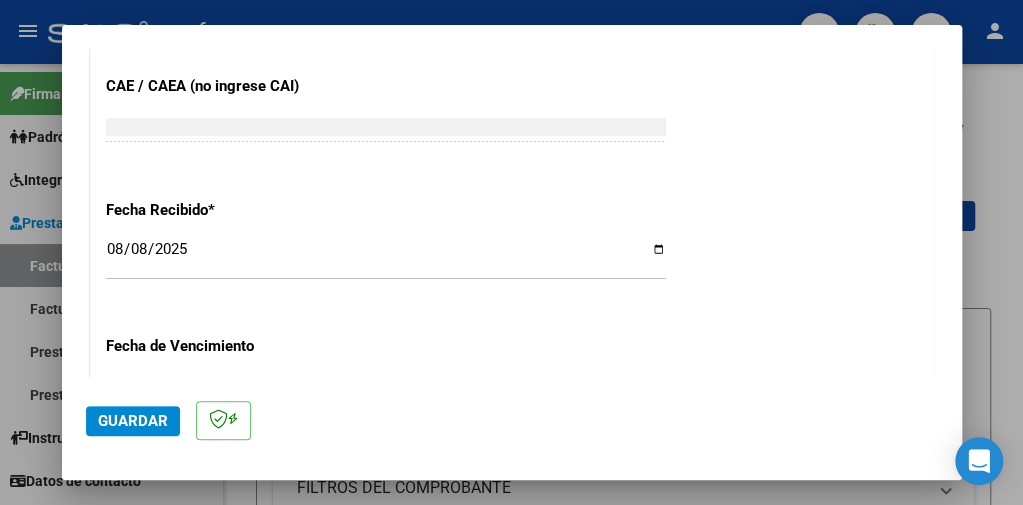 scroll, scrollTop: 1405, scrollLeft: 0, axis: vertical 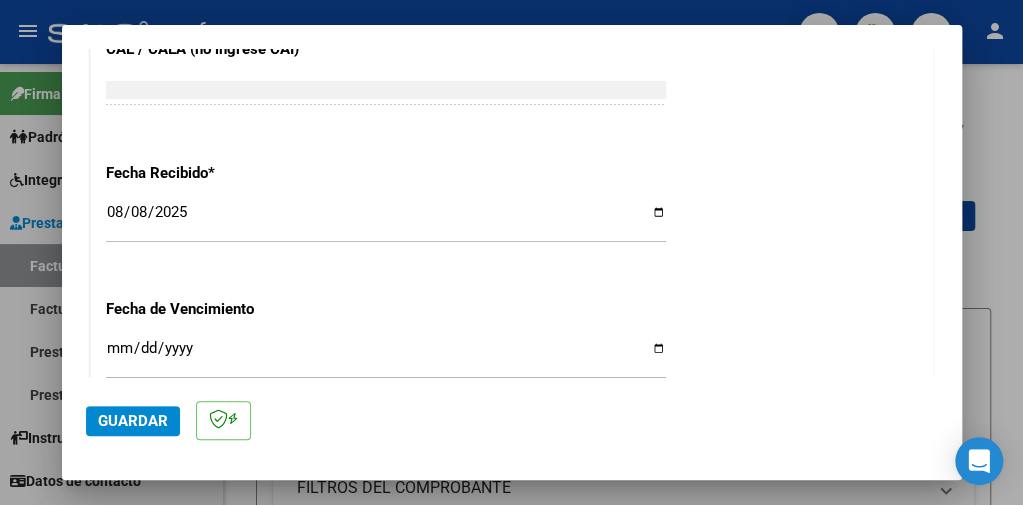 type on "202507" 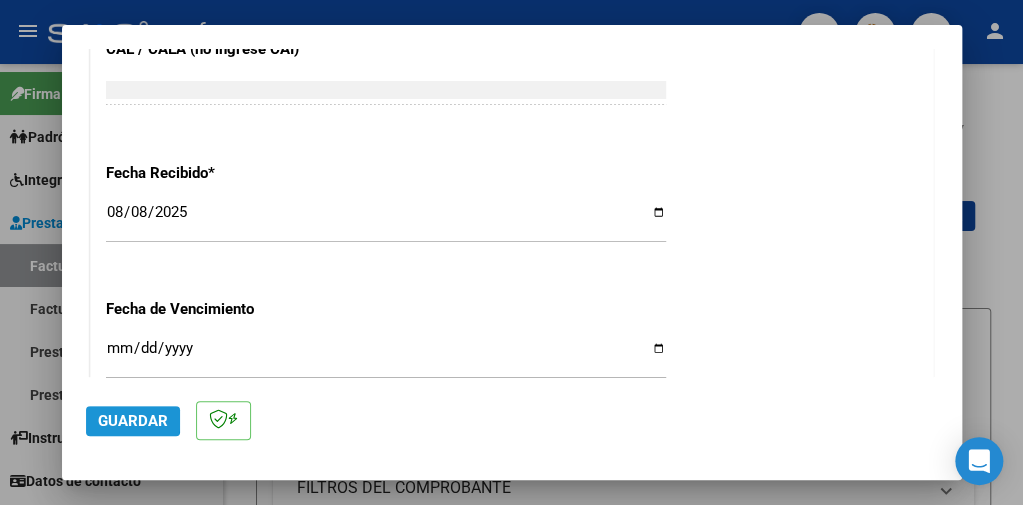 click on "Guardar" 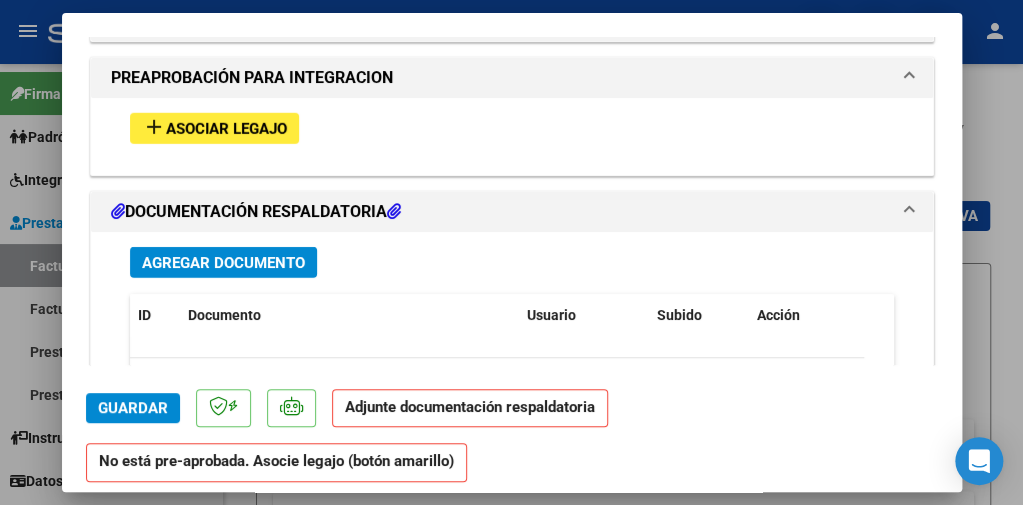 scroll, scrollTop: 2000, scrollLeft: 0, axis: vertical 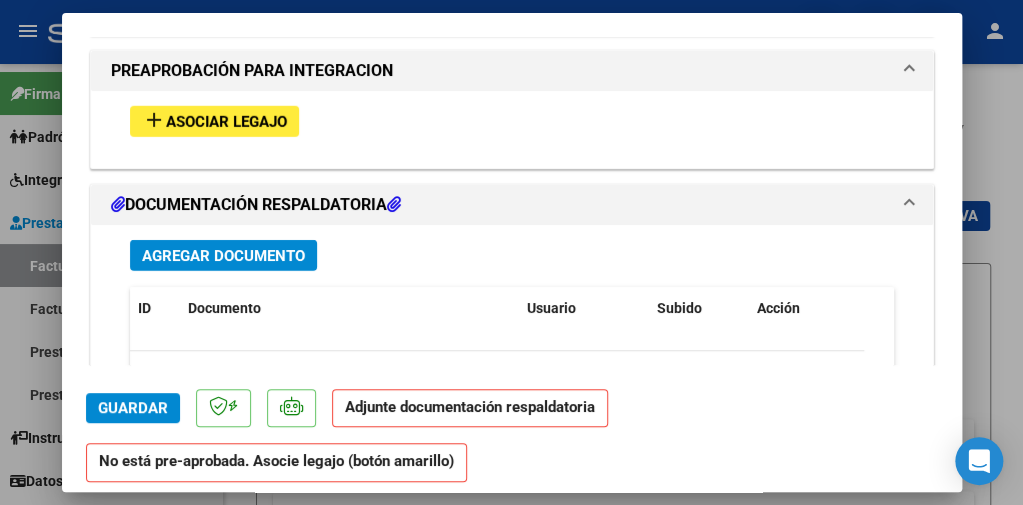click on "Agregar Documento" at bounding box center [223, 256] 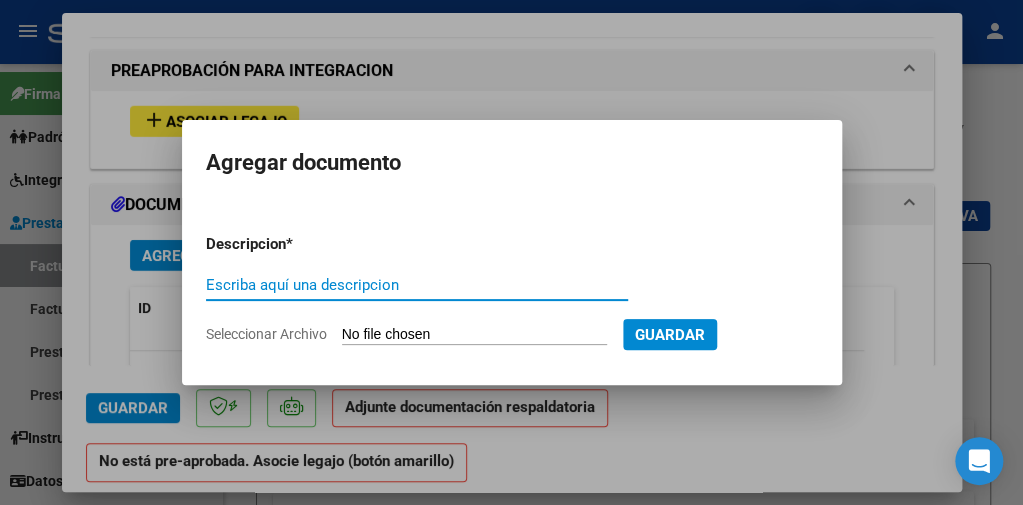 click on "Seleccionar Archivo" at bounding box center [474, 335] 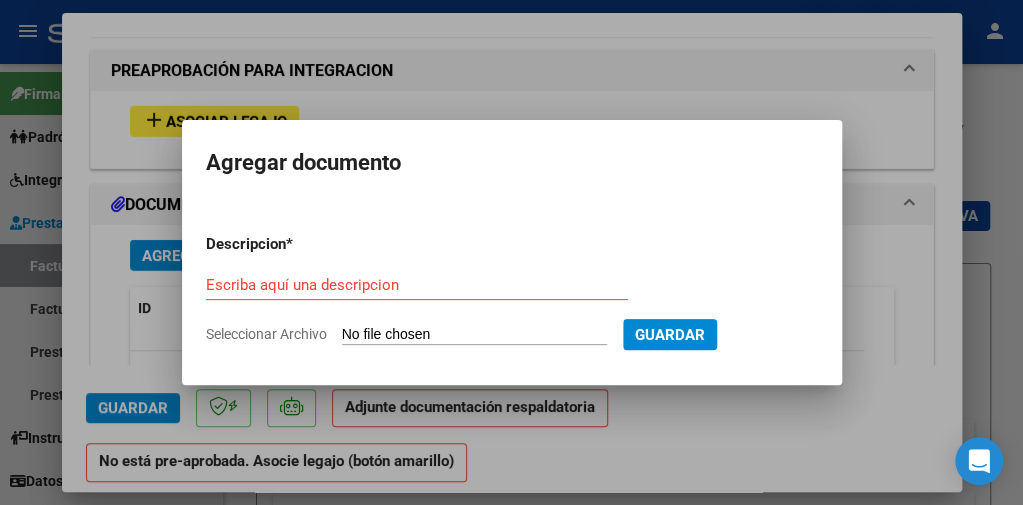 click on "Seleccionar Archivo" at bounding box center [474, 335] 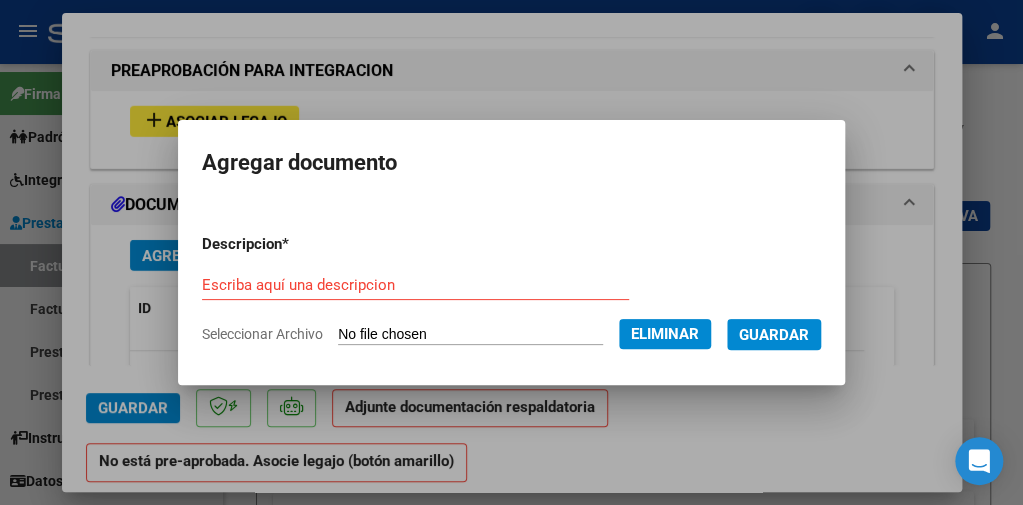 click on "Escriba aquí una descripcion" at bounding box center [415, 285] 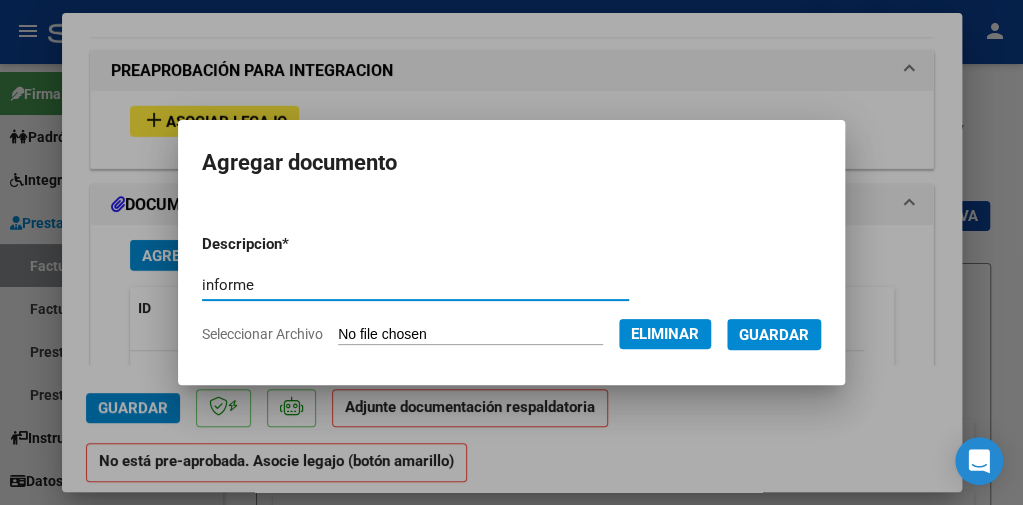 type on "informe" 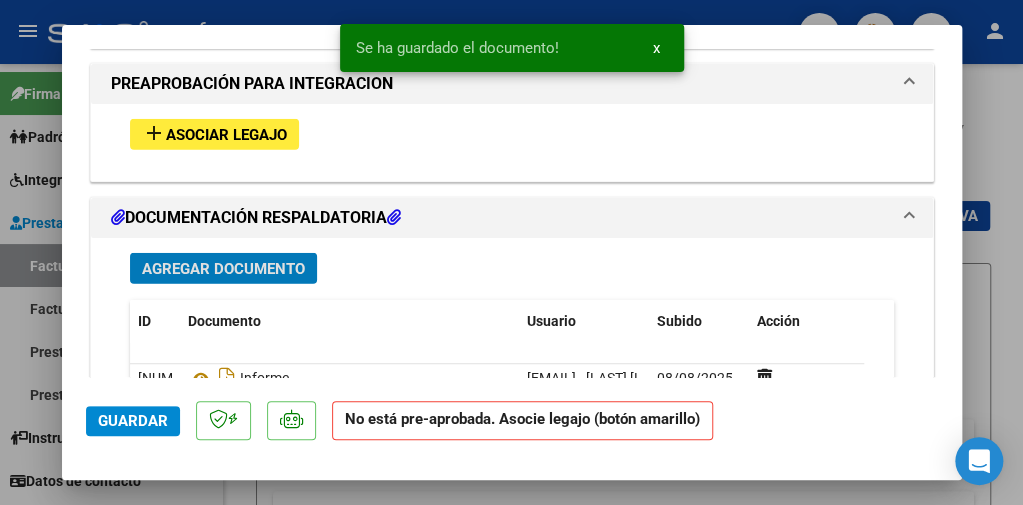 click on "Agregar Documento" at bounding box center [223, 269] 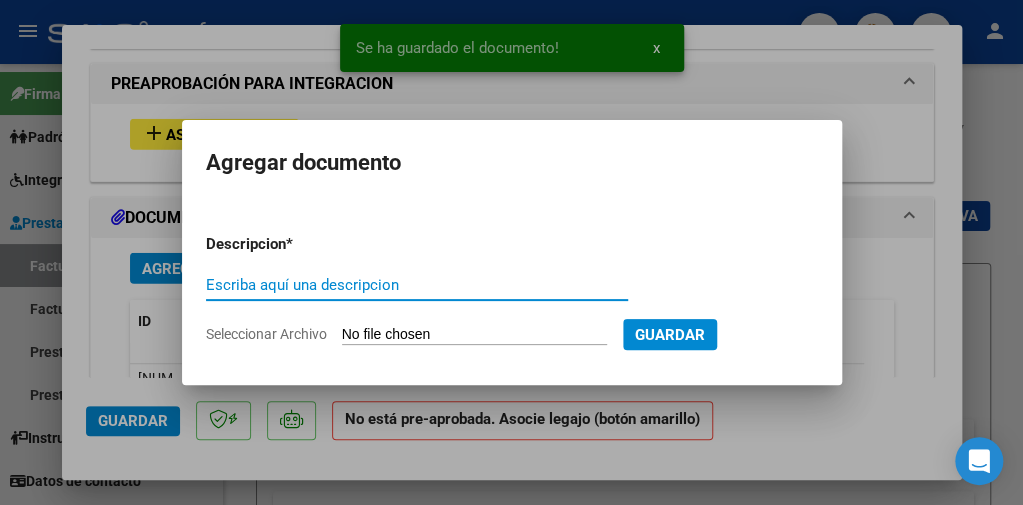click on "Seleccionar Archivo" at bounding box center (474, 335) 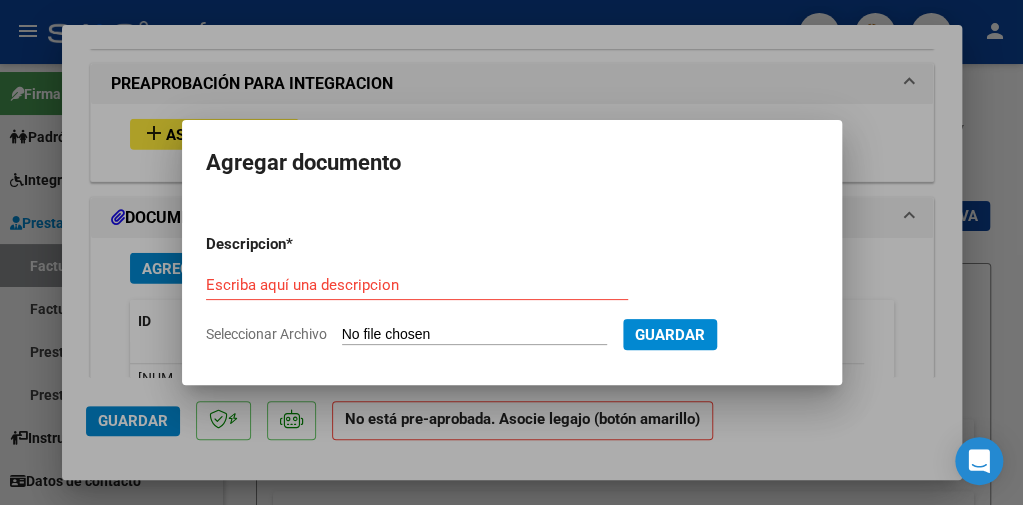 click on "Descripcion  *   Escriba aquí una descripcion  Seleccionar Archivo Guardar" at bounding box center (512, 289) 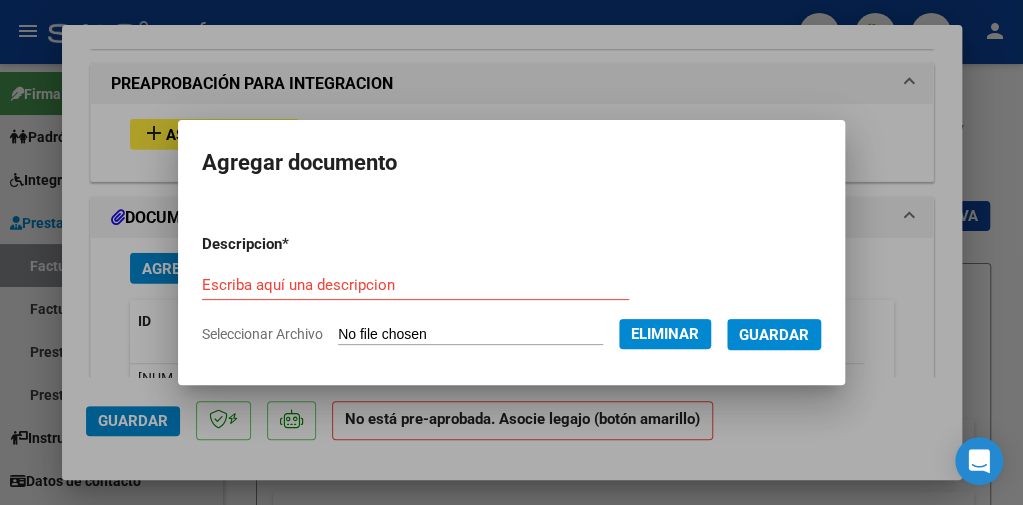 click on "Escriba aquí una descripcion" at bounding box center [415, 285] 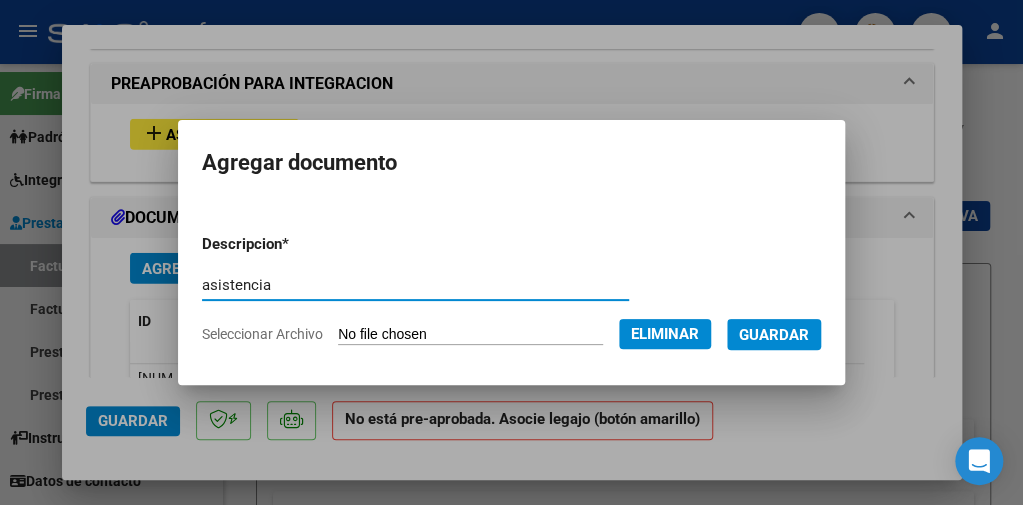 type on "asistencia" 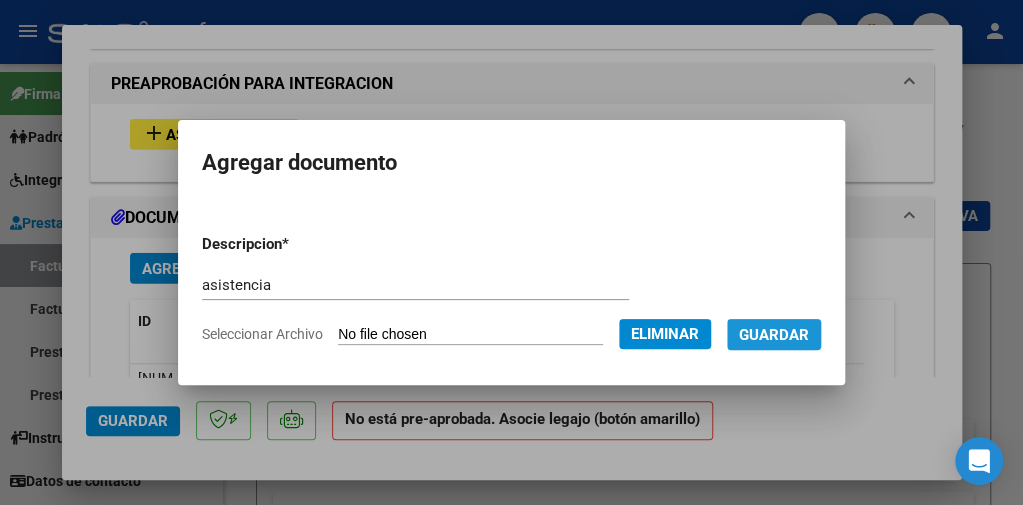 click on "Guardar" at bounding box center [774, 335] 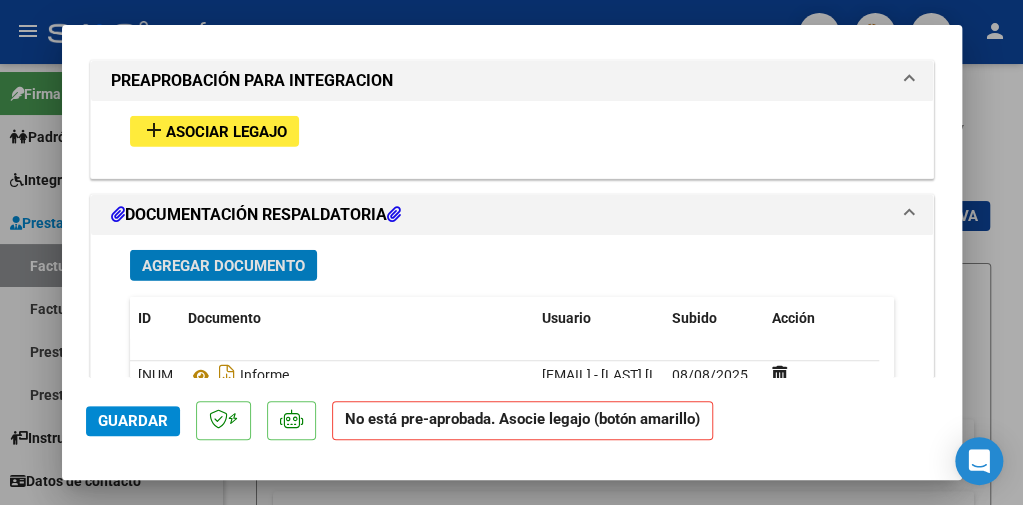 scroll, scrollTop: 2000, scrollLeft: 0, axis: vertical 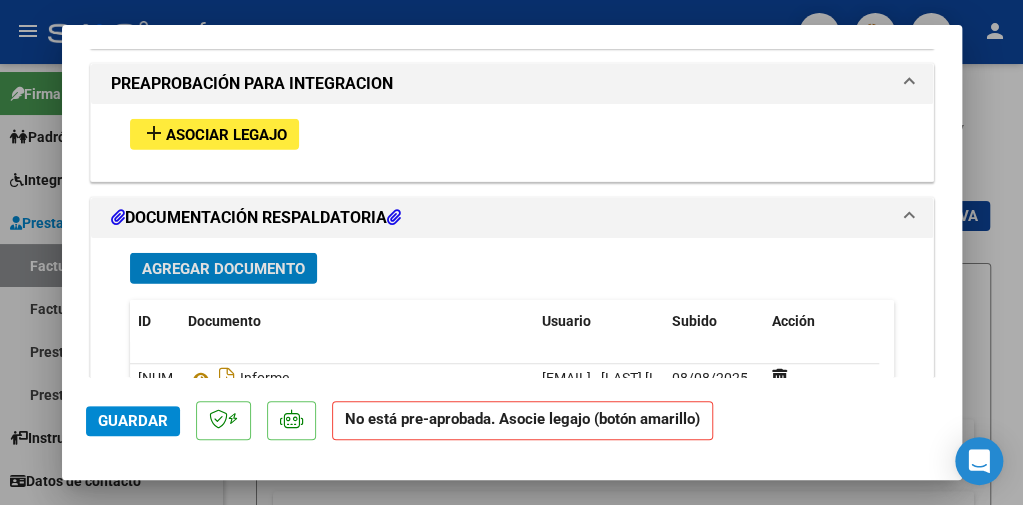 click on "add Asociar Legajo" at bounding box center (214, 134) 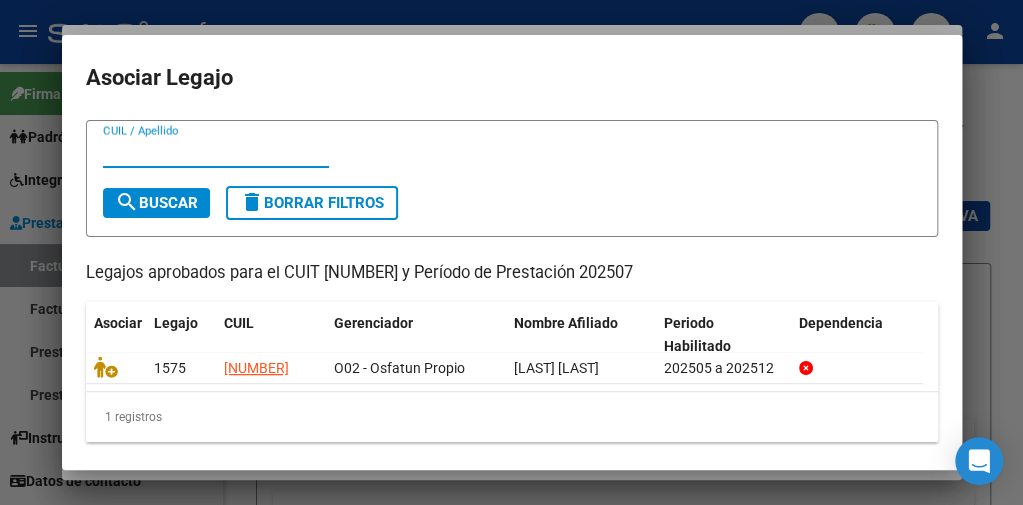 scroll, scrollTop: 72, scrollLeft: 0, axis: vertical 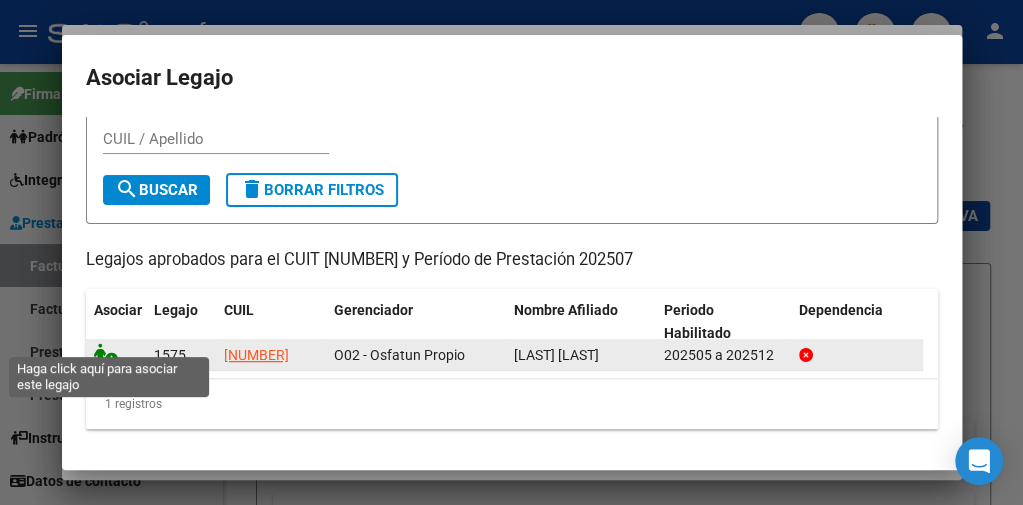click 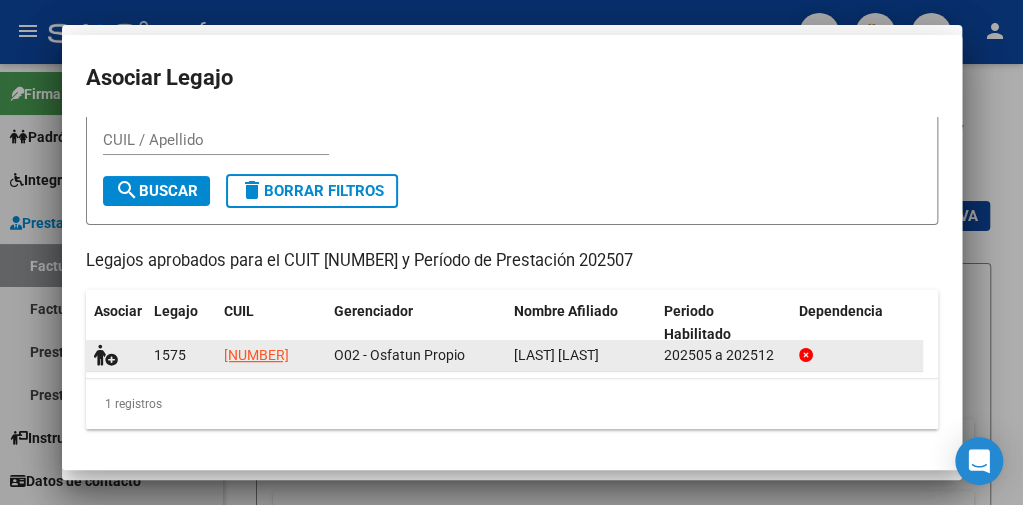 scroll, scrollTop: 2053, scrollLeft: 0, axis: vertical 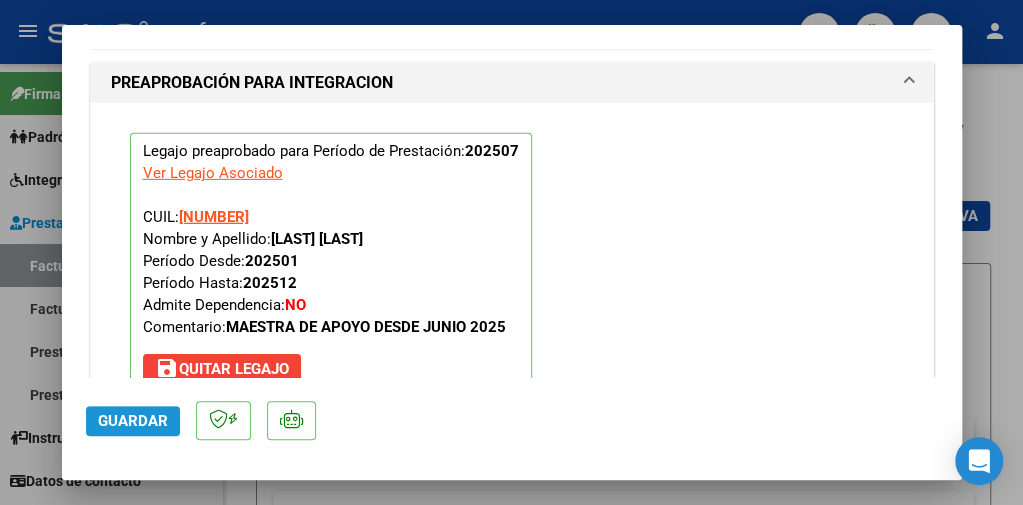 click on "Guardar" 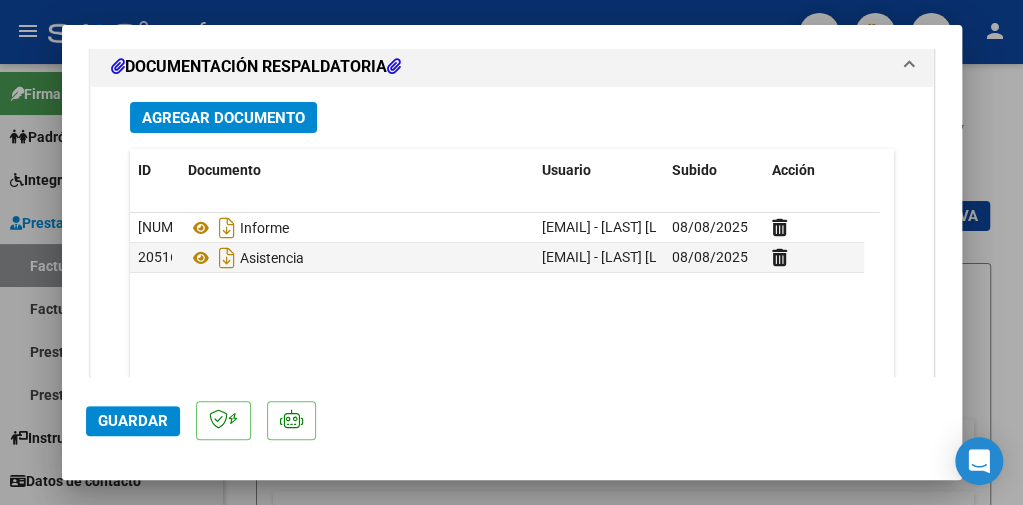 scroll, scrollTop: 2553, scrollLeft: 0, axis: vertical 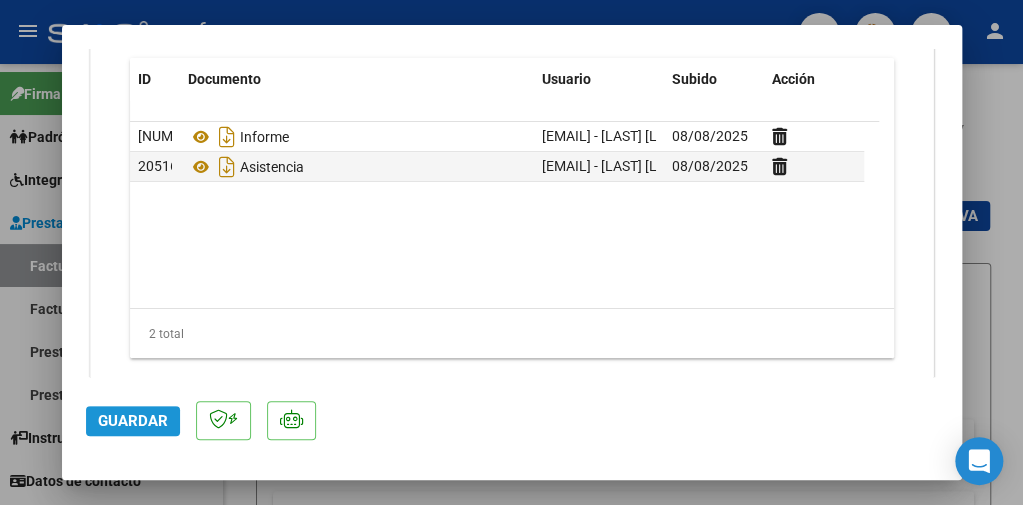 click on "Guardar" 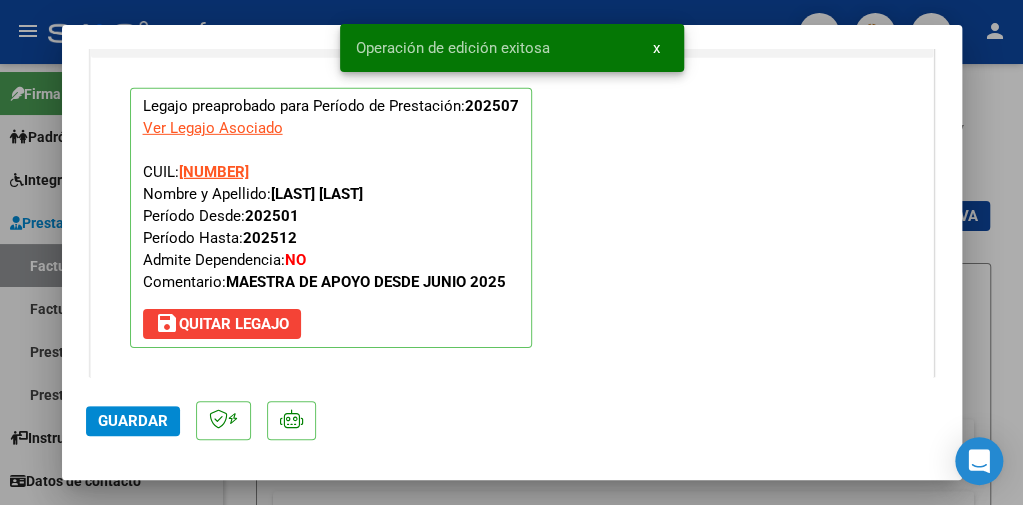 scroll, scrollTop: 2053, scrollLeft: 0, axis: vertical 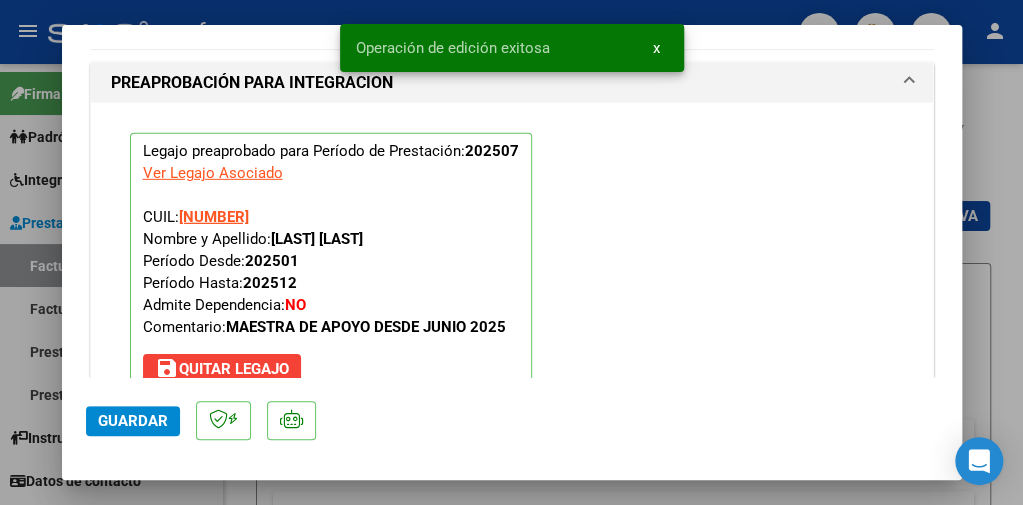 drag, startPoint x: 983, startPoint y: 174, endPoint x: 960, endPoint y: 183, distance: 24.698177 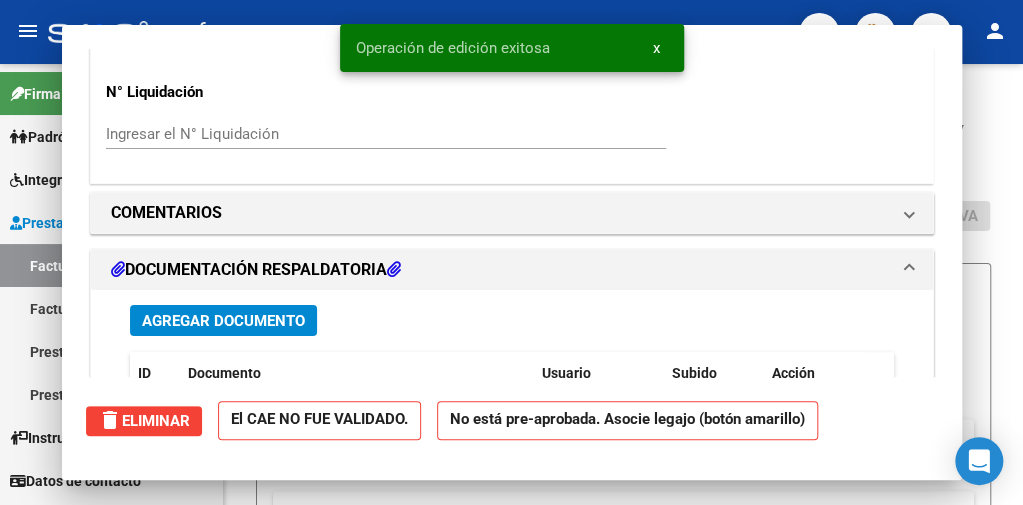 scroll, scrollTop: 2238, scrollLeft: 0, axis: vertical 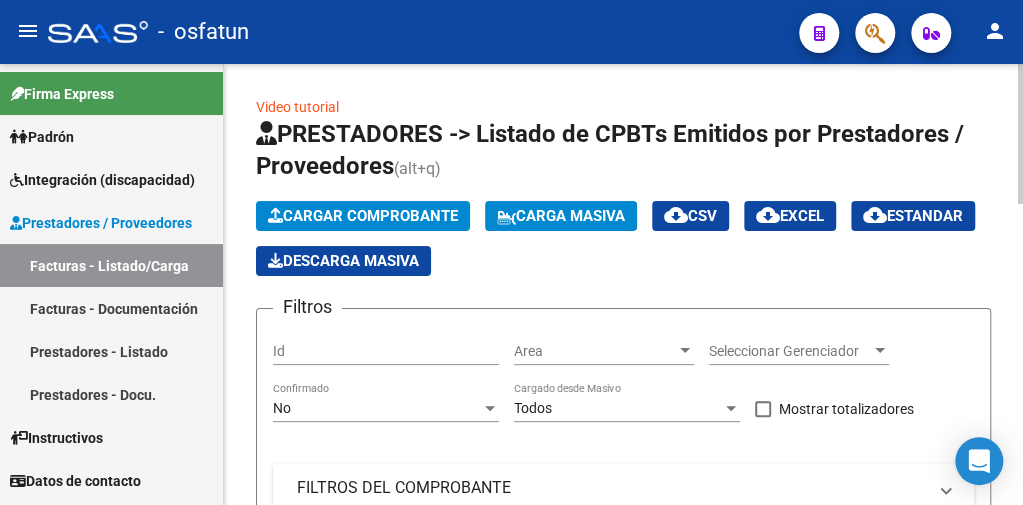click on "Cargar Comprobante" 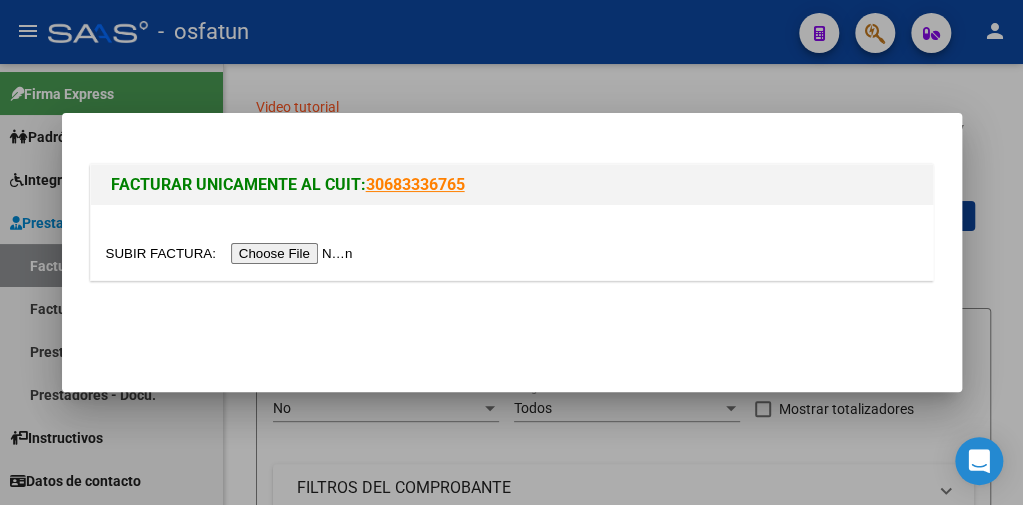 click at bounding box center (512, 253) 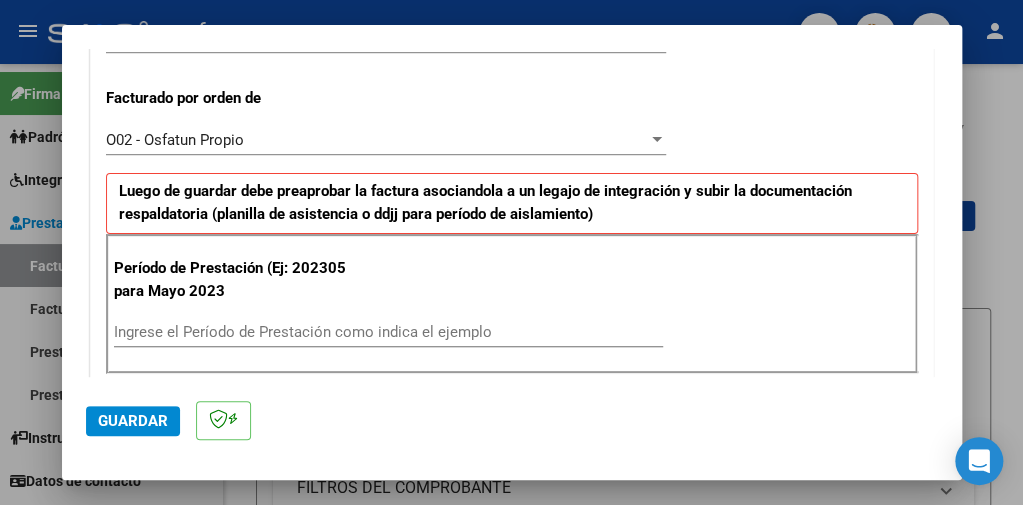 scroll, scrollTop: 800, scrollLeft: 0, axis: vertical 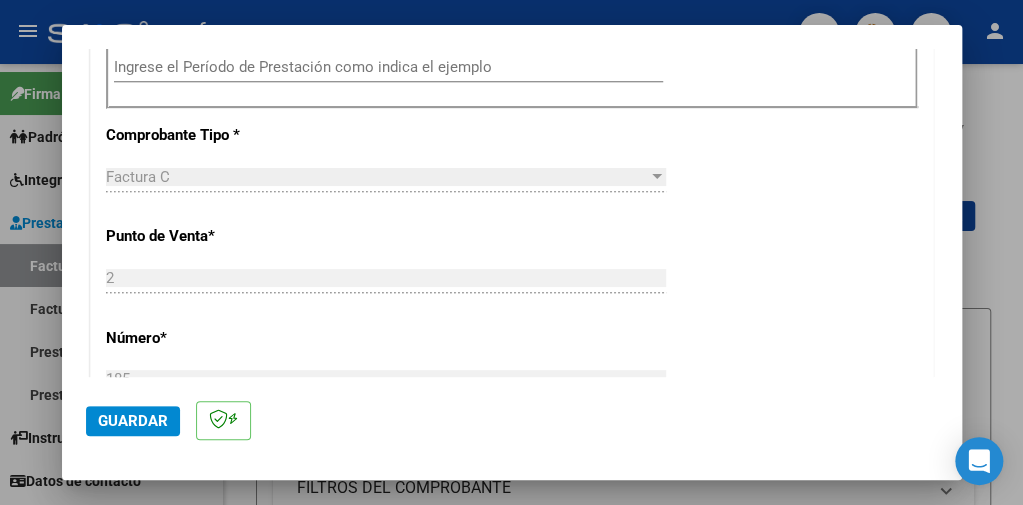 click on "Ingrese el Período de Prestación como indica el ejemplo" at bounding box center (388, 67) 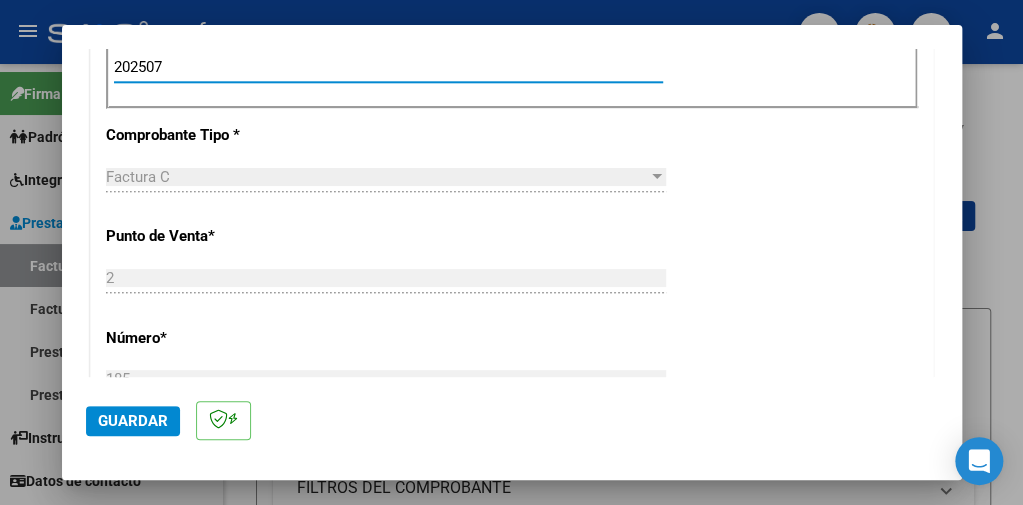 scroll, scrollTop: 1000, scrollLeft: 0, axis: vertical 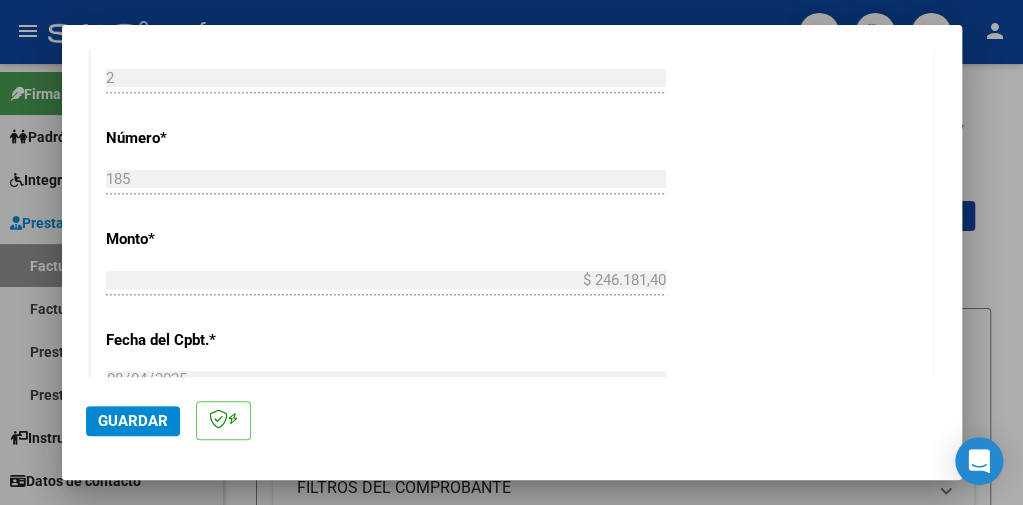 type on "202507" 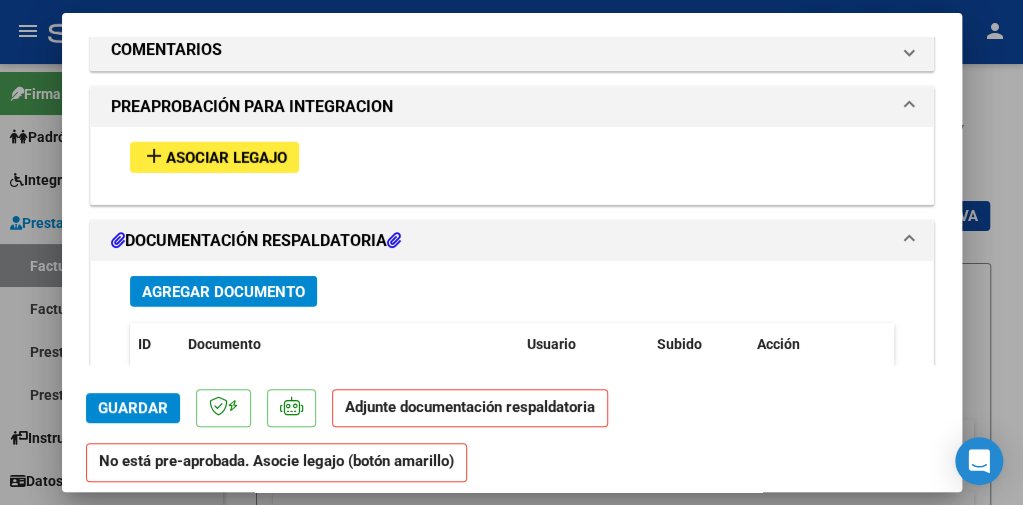 scroll, scrollTop: 2000, scrollLeft: 0, axis: vertical 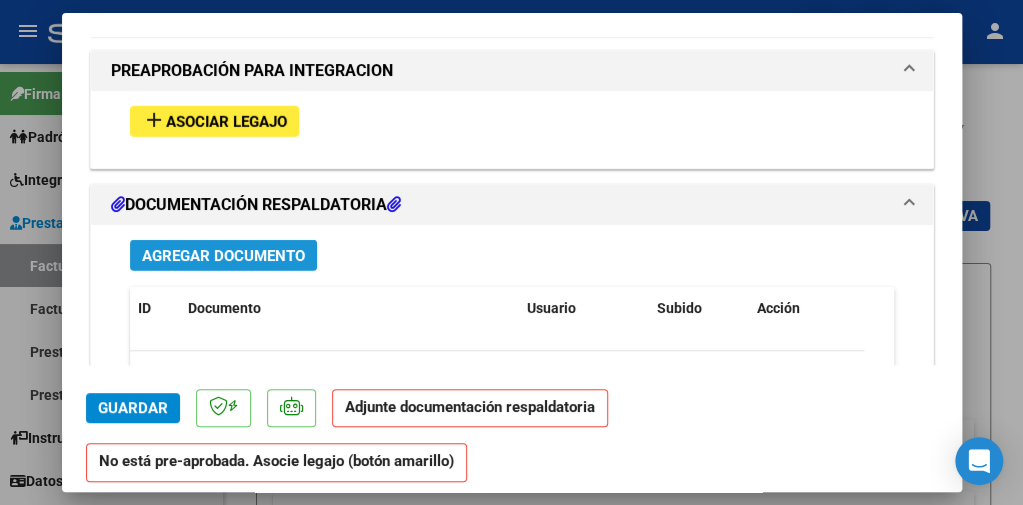 click on "Agregar Documento" at bounding box center [223, 256] 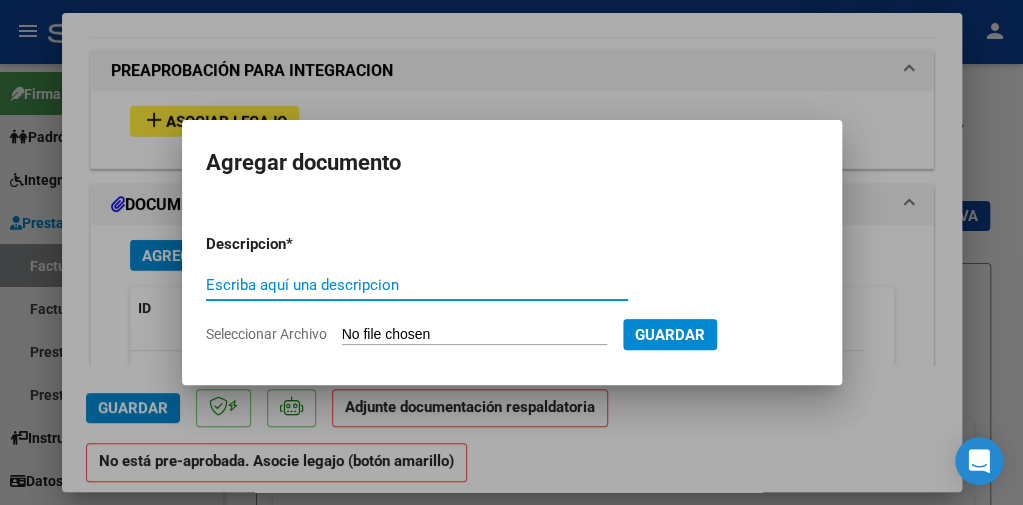 click on "Descripcion  *   Escriba aquí una descripcion  Seleccionar Archivo Guardar" at bounding box center [512, 289] 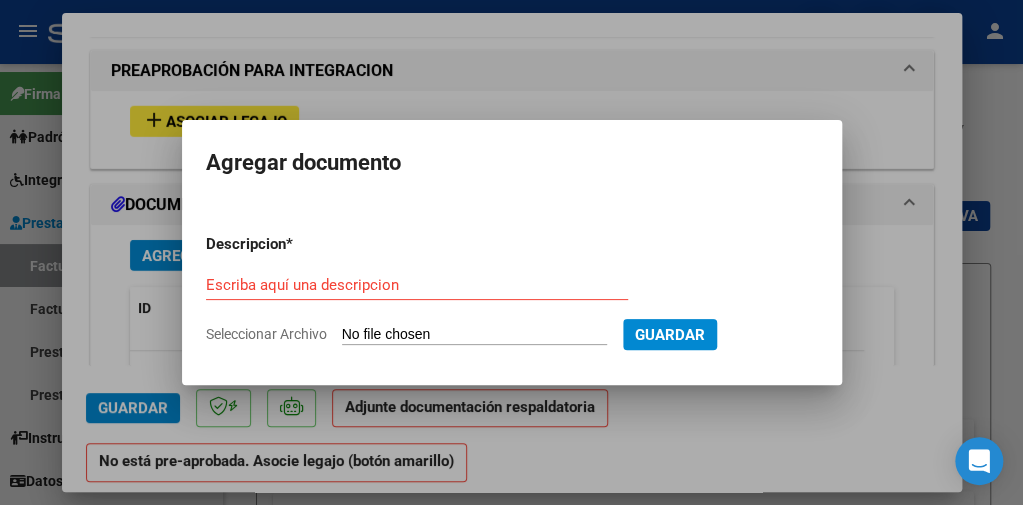 click on "Seleccionar Archivo" at bounding box center [474, 335] 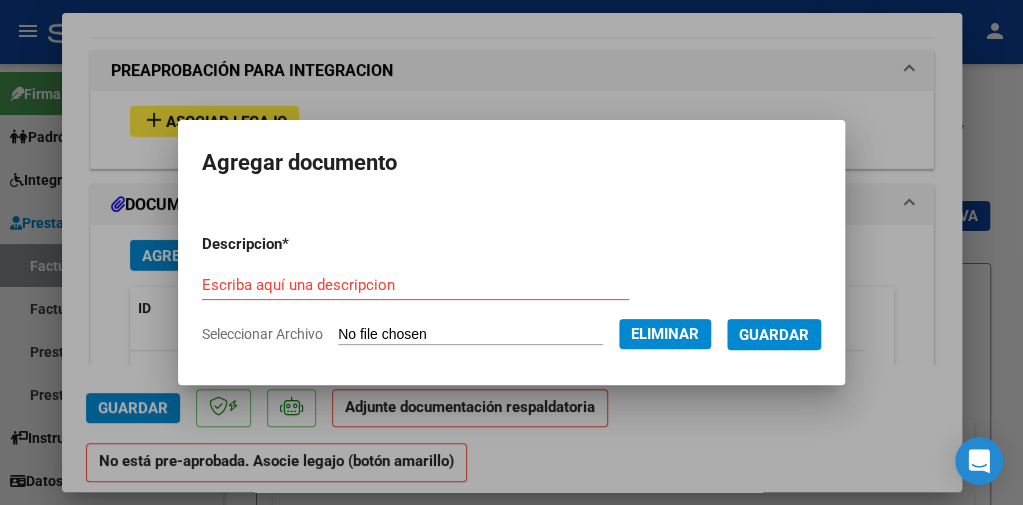 click on "Descripcion  *   Escriba aquí una descripcion  Seleccionar Archivo Eliminar Guardar" at bounding box center [511, 289] 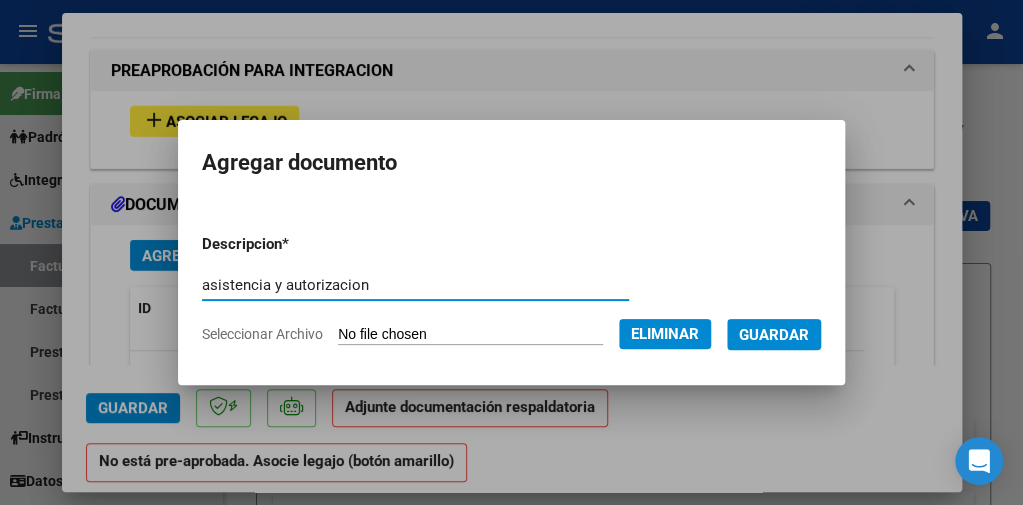 type on "asistencia y autorizacion" 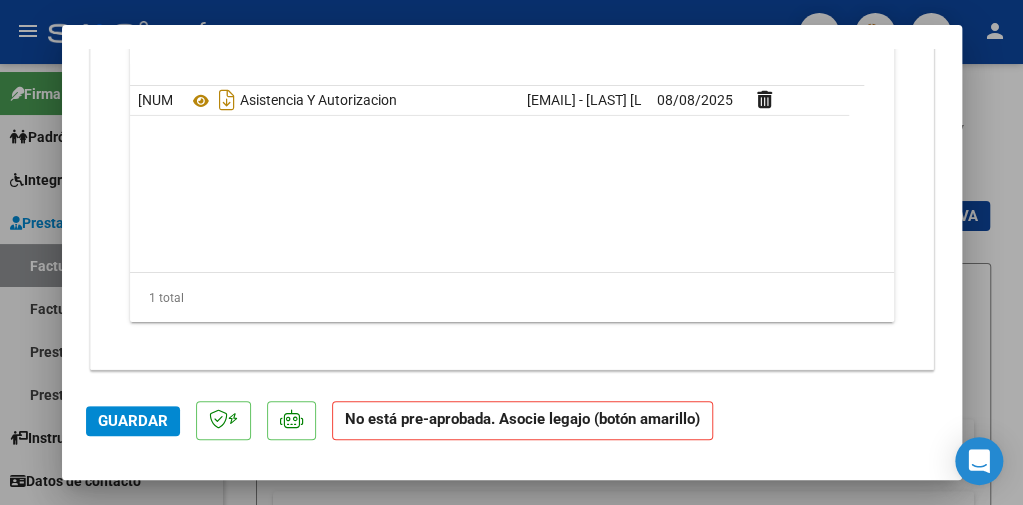 scroll, scrollTop: 2282, scrollLeft: 0, axis: vertical 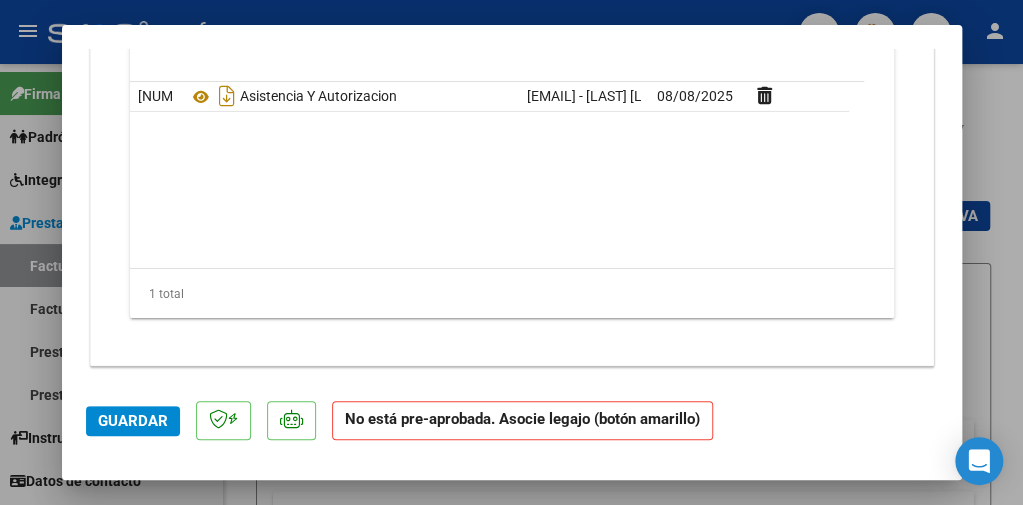 click on "Guardar" 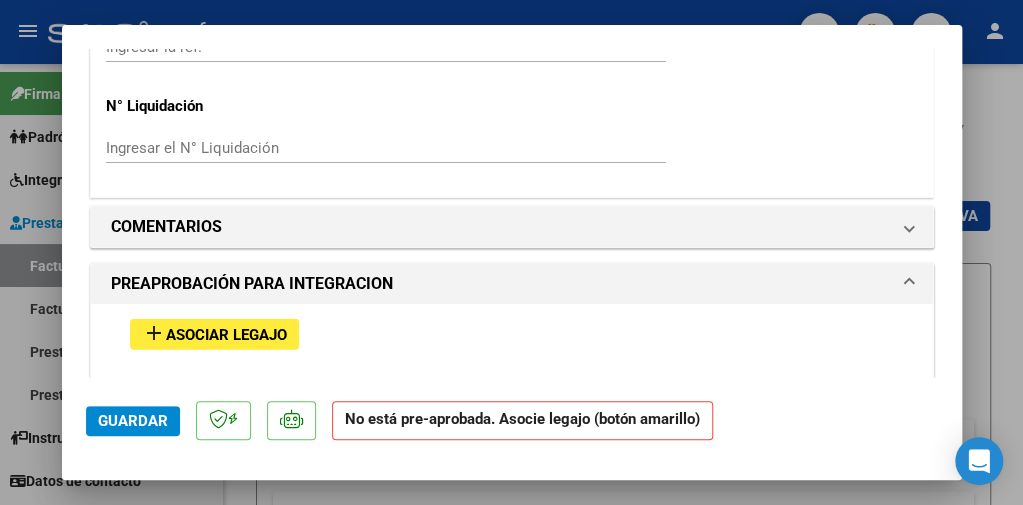 scroll, scrollTop: 2100, scrollLeft: 0, axis: vertical 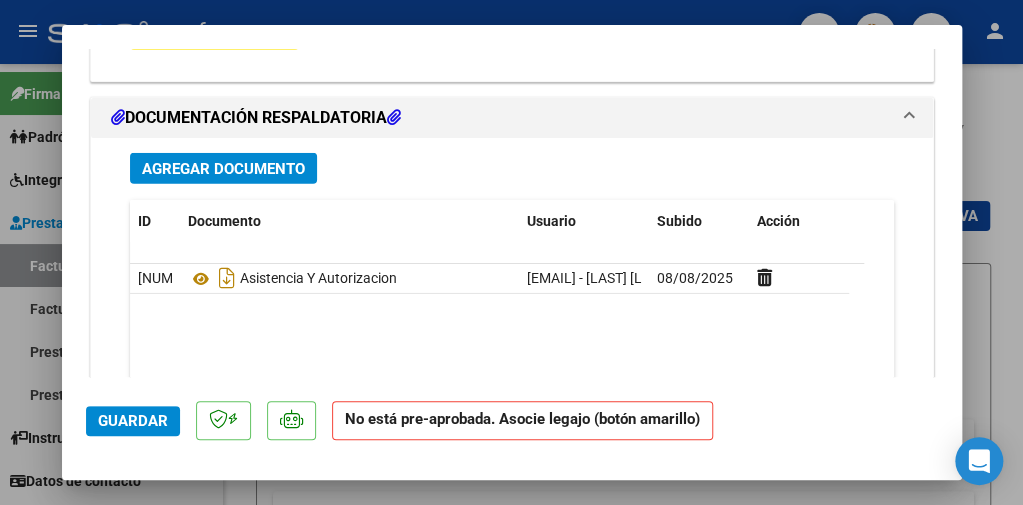 click on "Guardar" 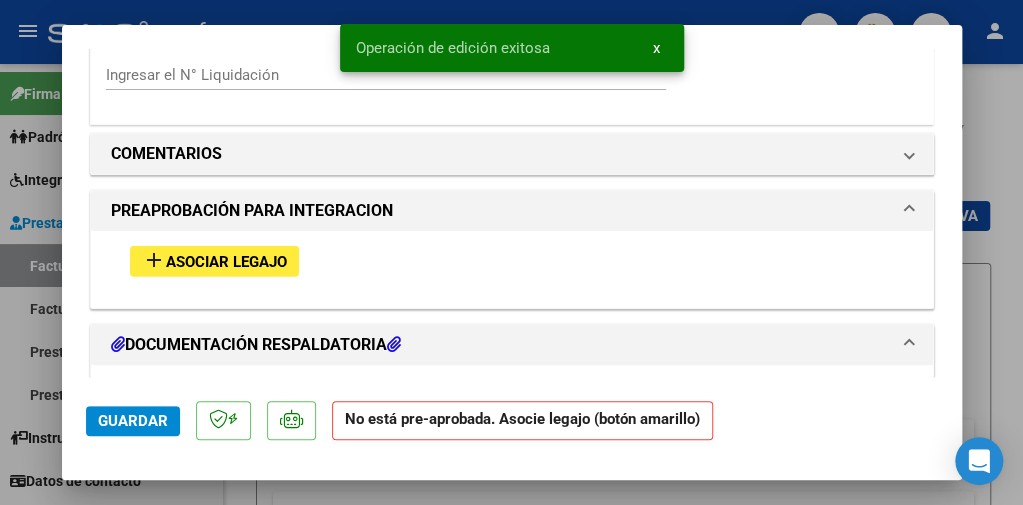scroll, scrollTop: 1800, scrollLeft: 0, axis: vertical 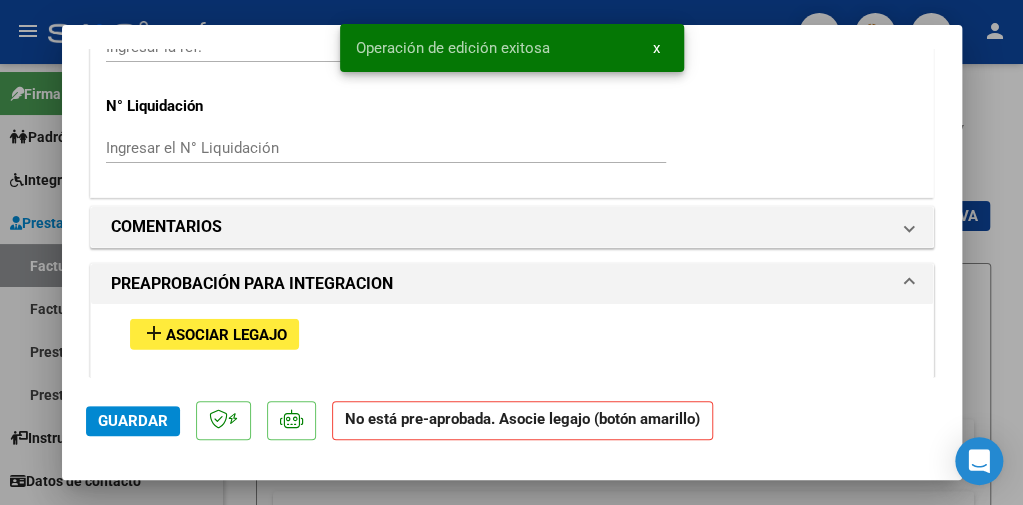 click on "Asociar Legajo" at bounding box center (226, 335) 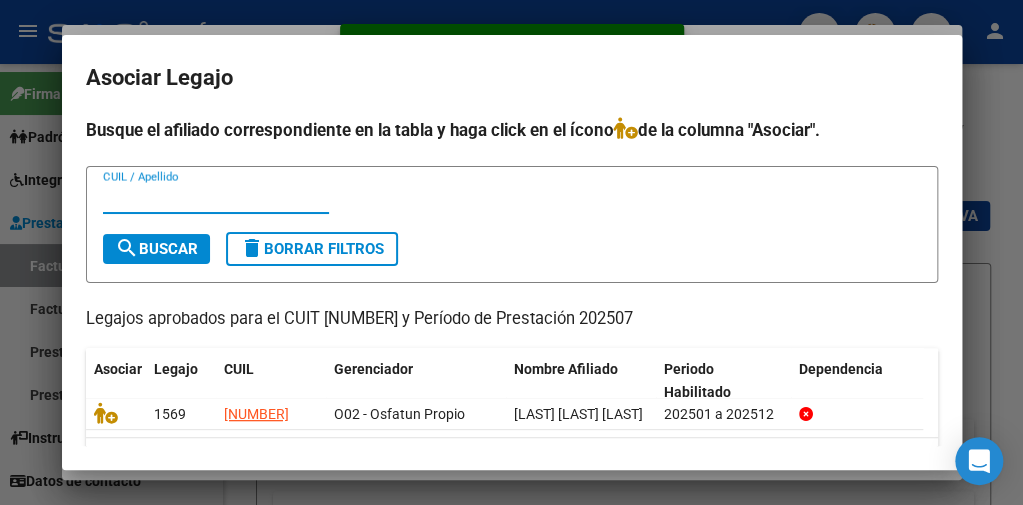 scroll, scrollTop: 89, scrollLeft: 0, axis: vertical 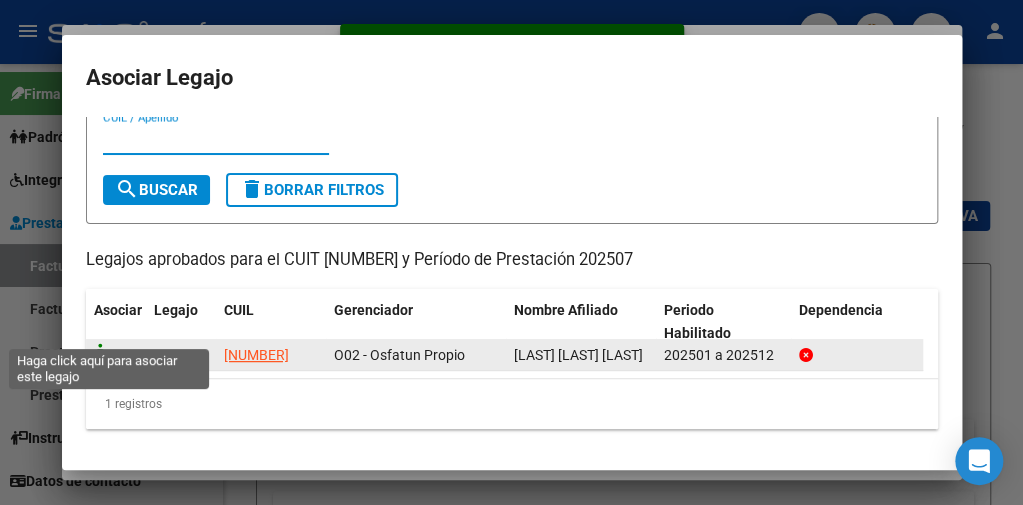 click 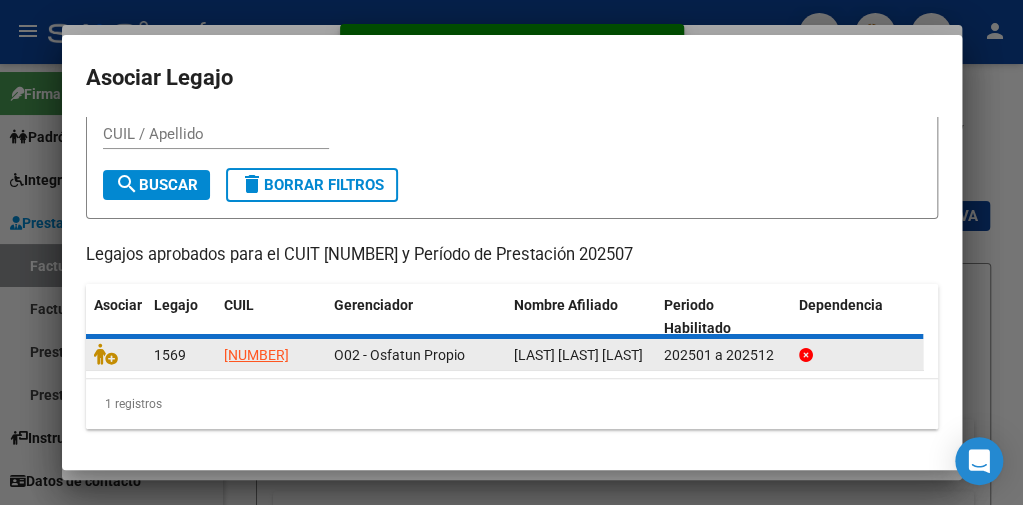 scroll, scrollTop: 1853, scrollLeft: 0, axis: vertical 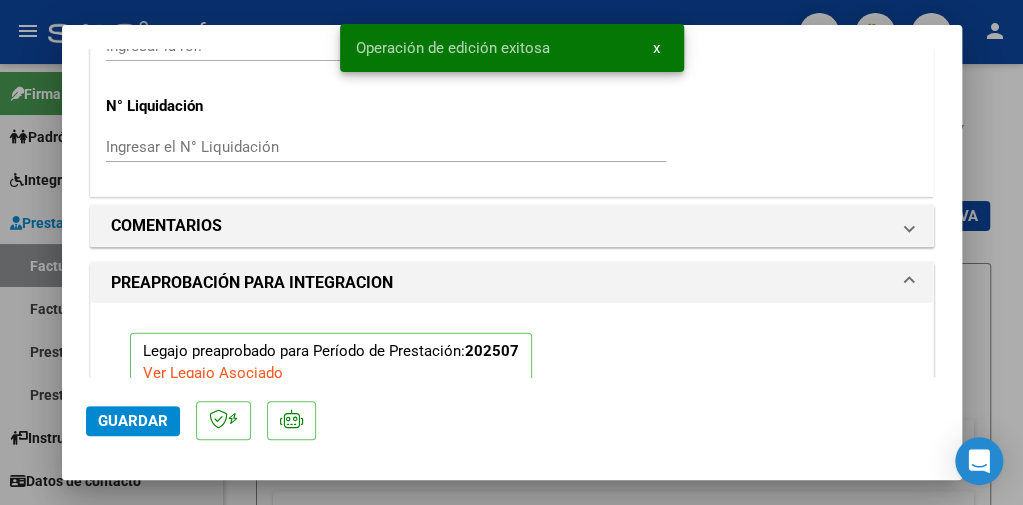 click on "Guardar" 